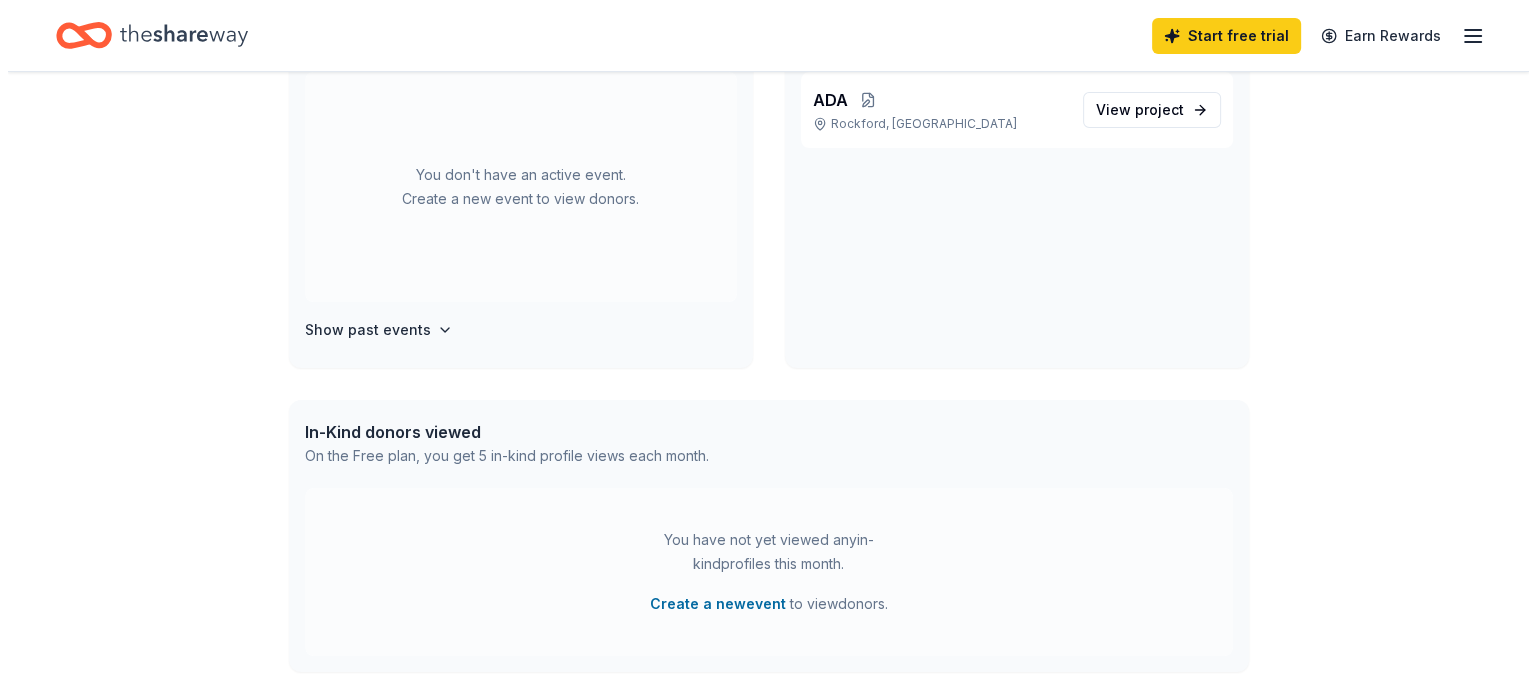 scroll, scrollTop: 300, scrollLeft: 0, axis: vertical 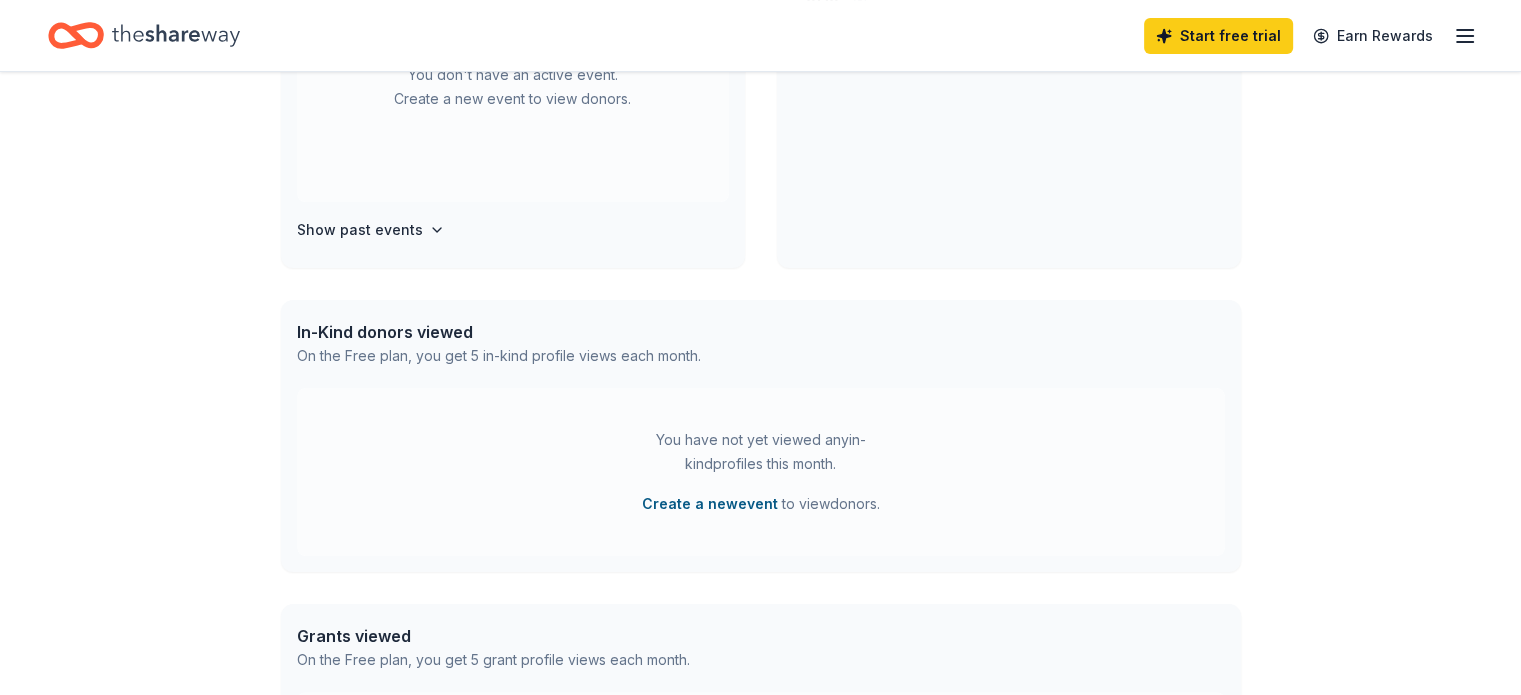 click on "Create a new  event" at bounding box center (710, 504) 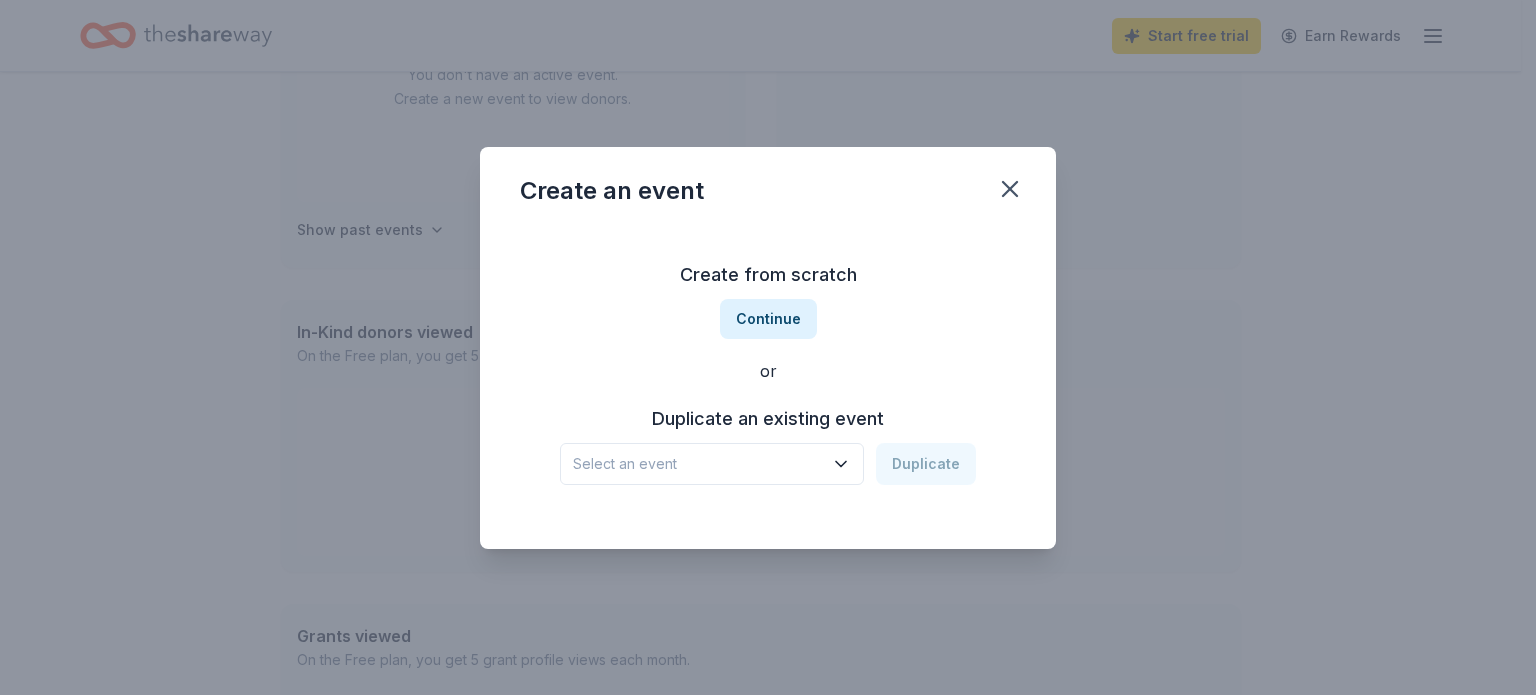 click on "Select an event" at bounding box center (698, 464) 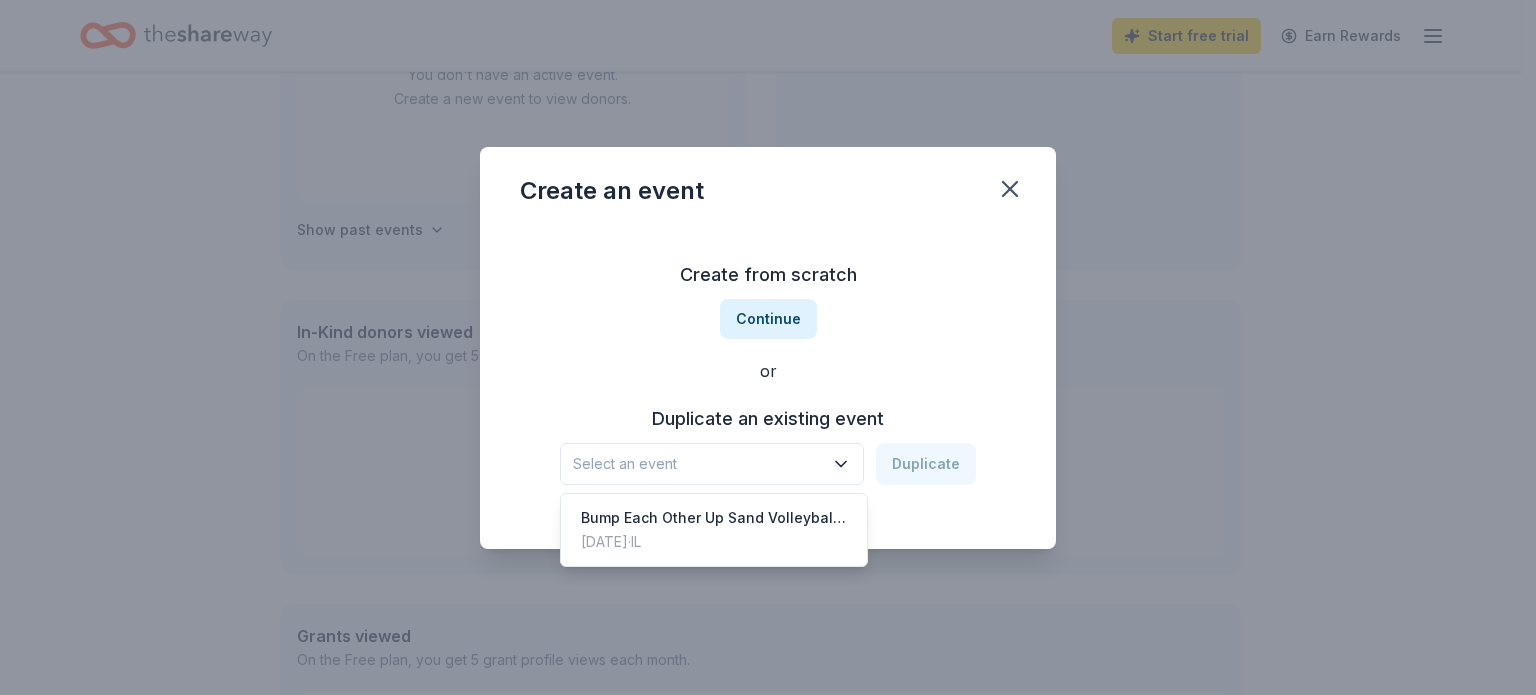 click on "Create from scratch Continue or Duplicate an existing event Select an event Duplicate" at bounding box center (768, 372) 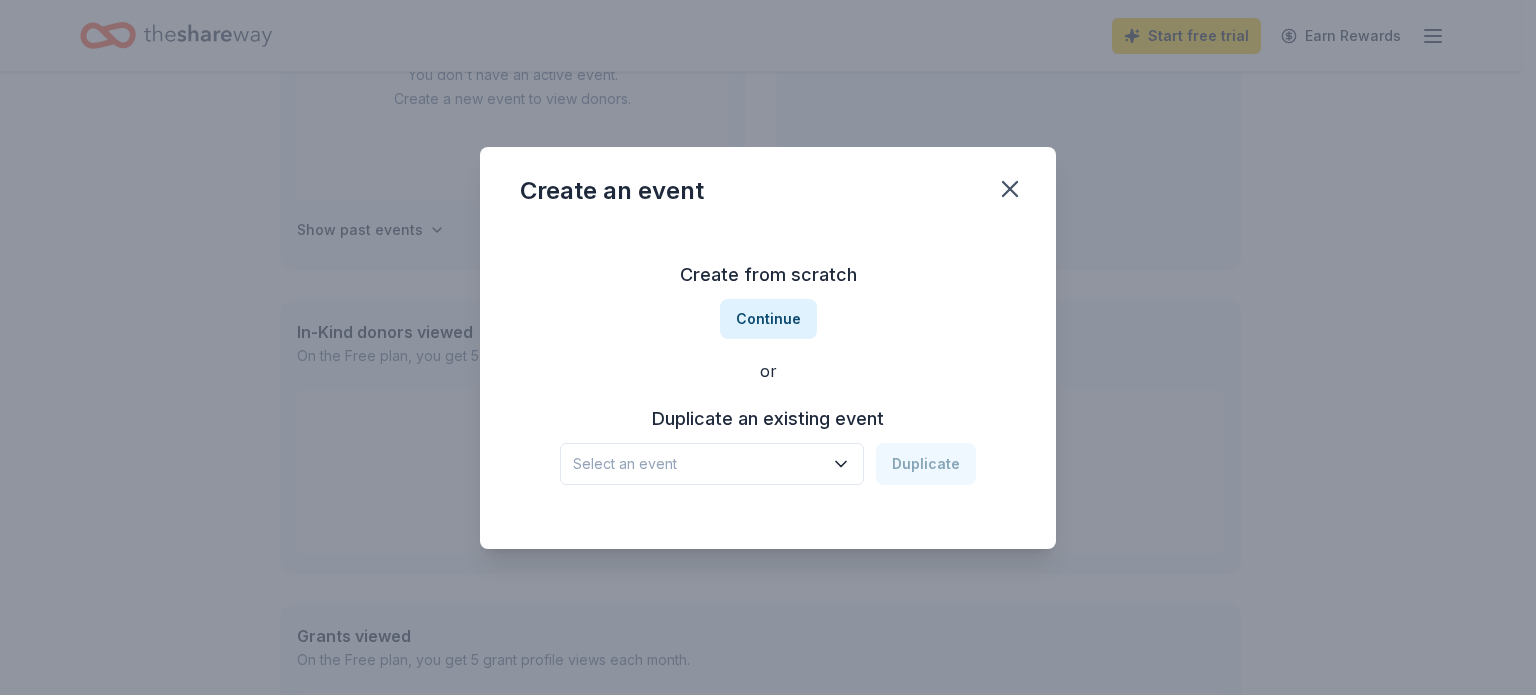 click 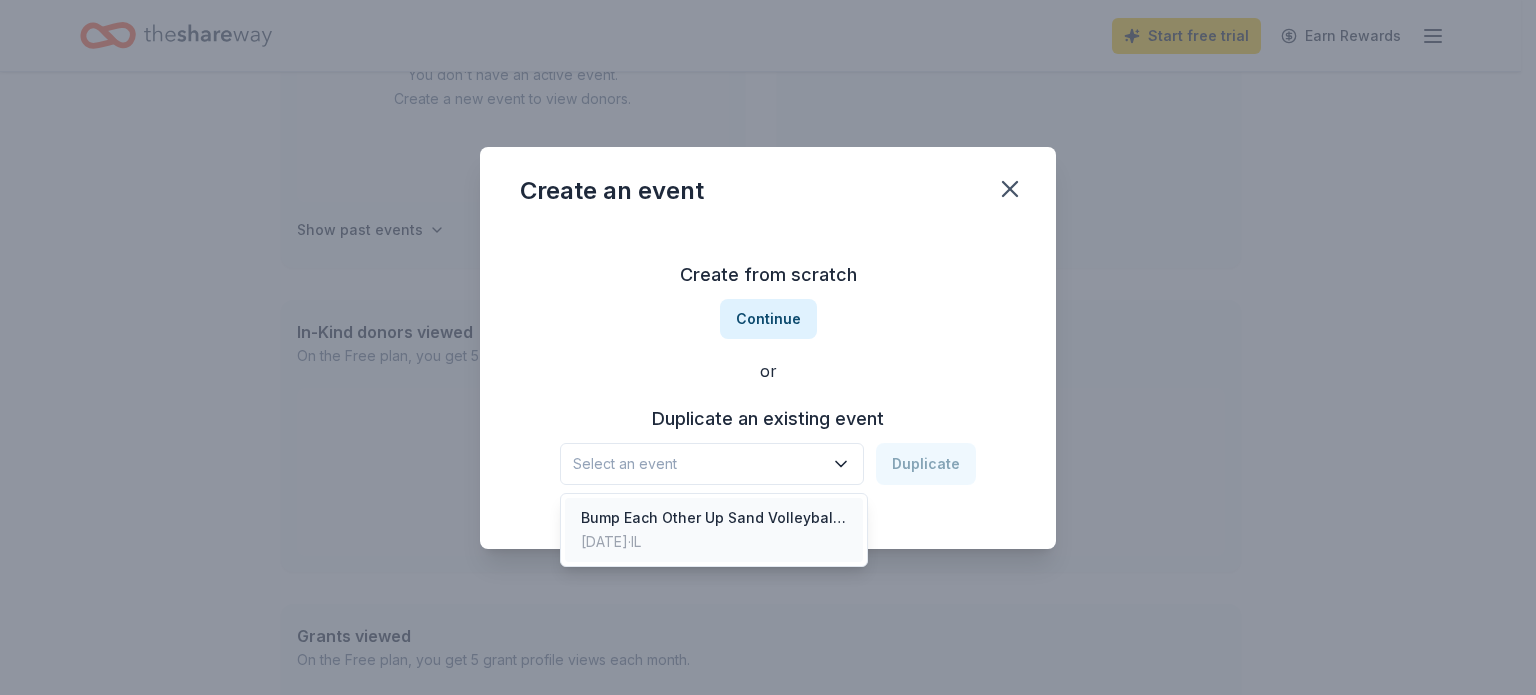 click on "Bump Each Other Up Sand Volleyball Tournament" at bounding box center (714, 518) 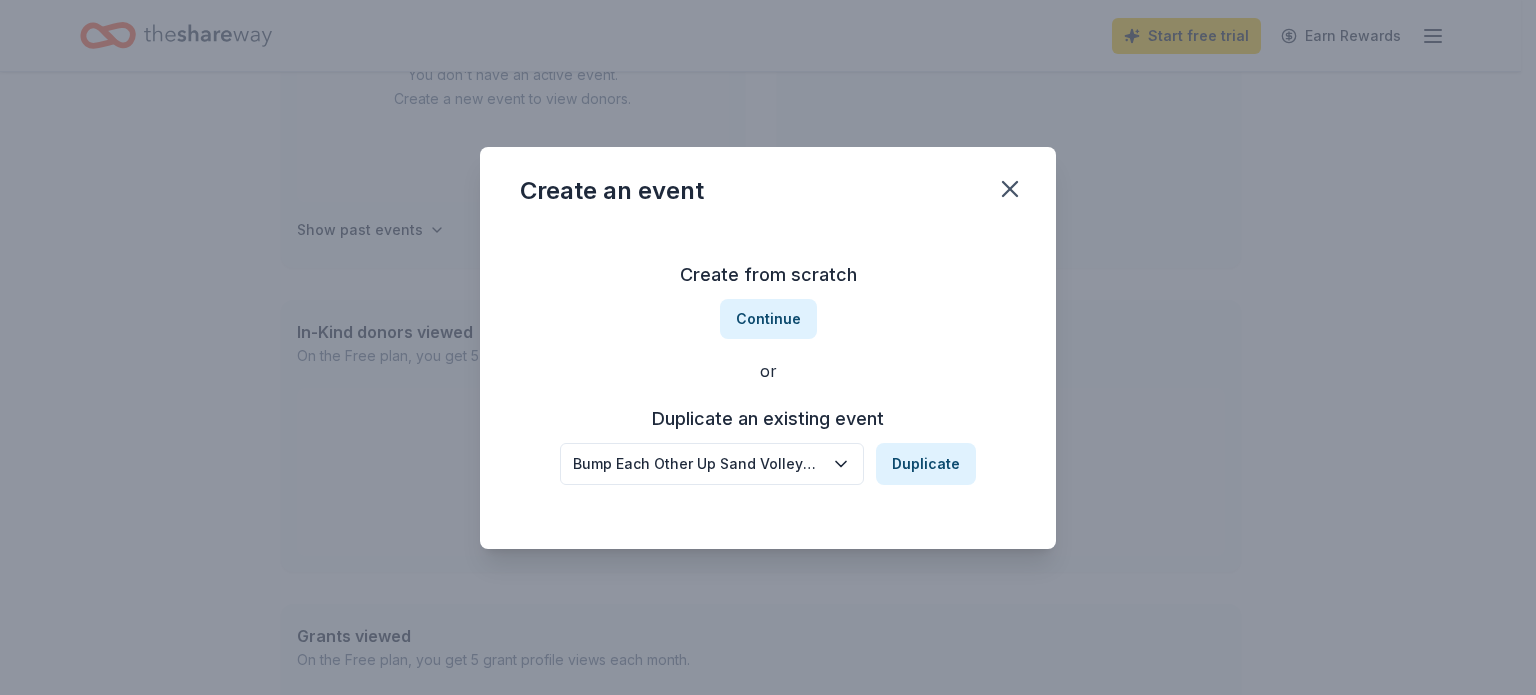 click on "Create from scratch Continue or Duplicate an existing event Bump Each Other Up Sand Volleyball Tournament Duplicate" at bounding box center (768, 372) 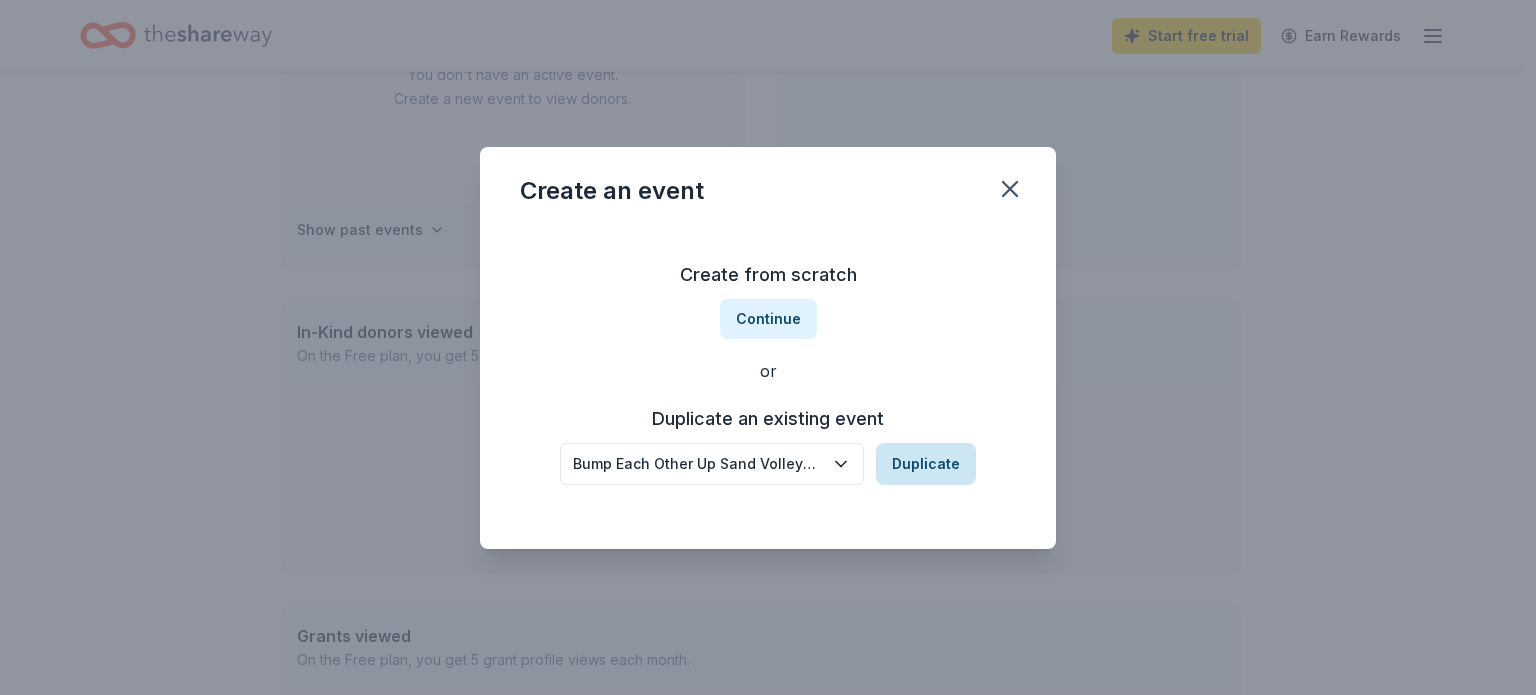 click on "Duplicate" at bounding box center (926, 464) 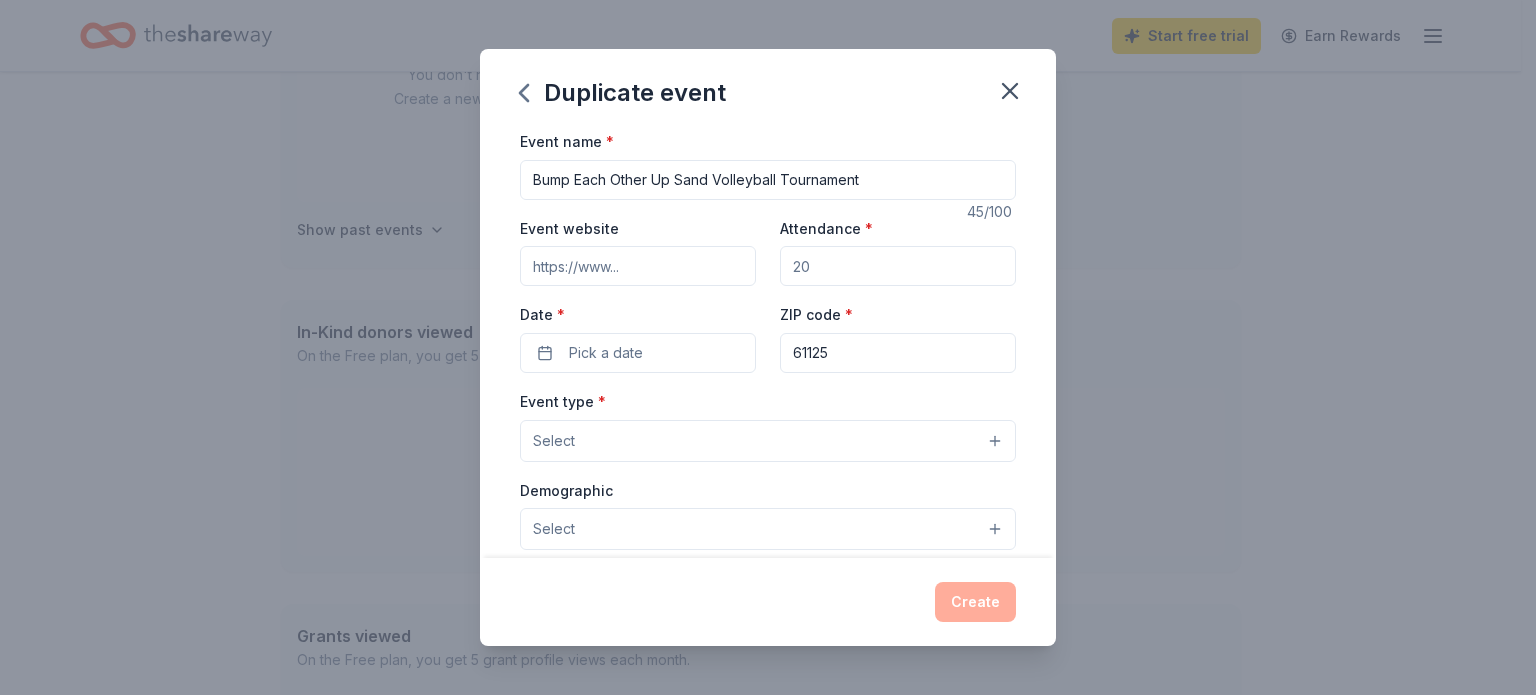 click on "Attendance *" at bounding box center [898, 266] 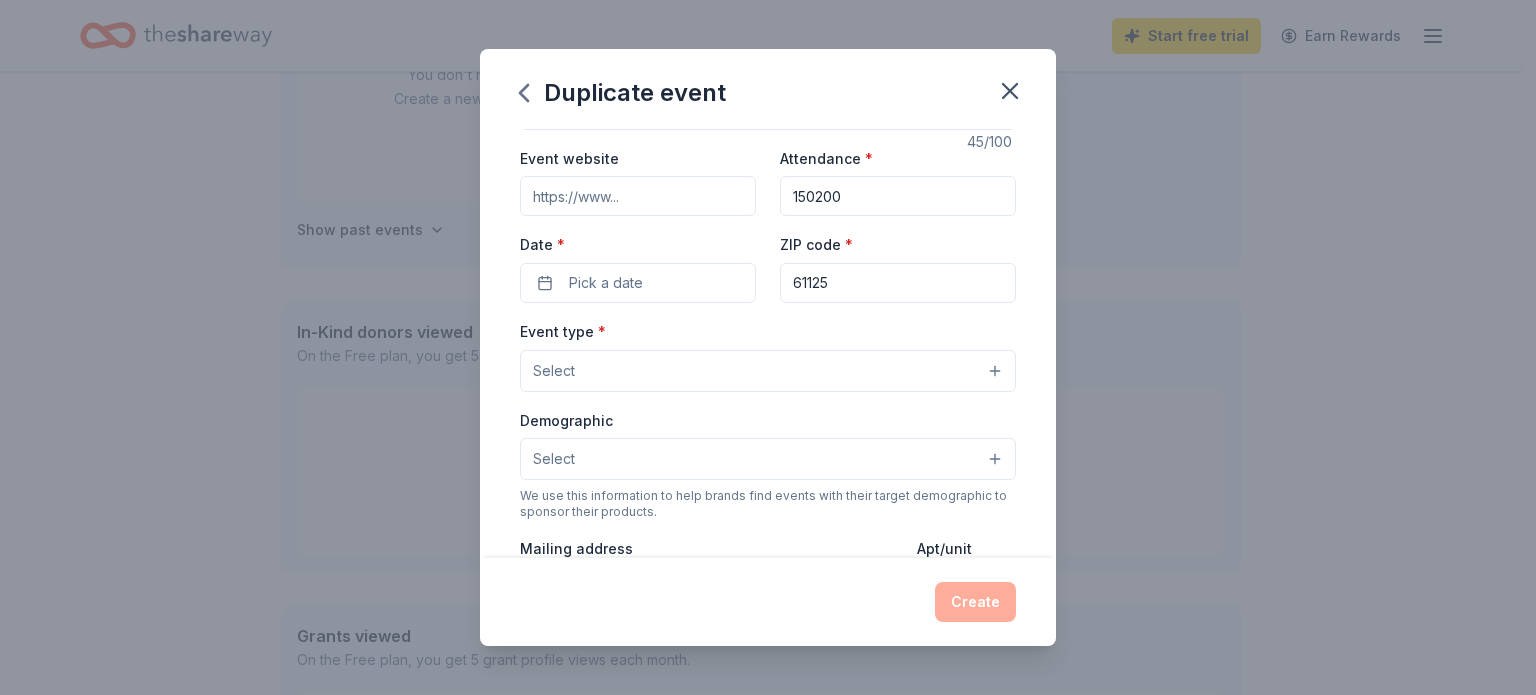 scroll, scrollTop: 100, scrollLeft: 0, axis: vertical 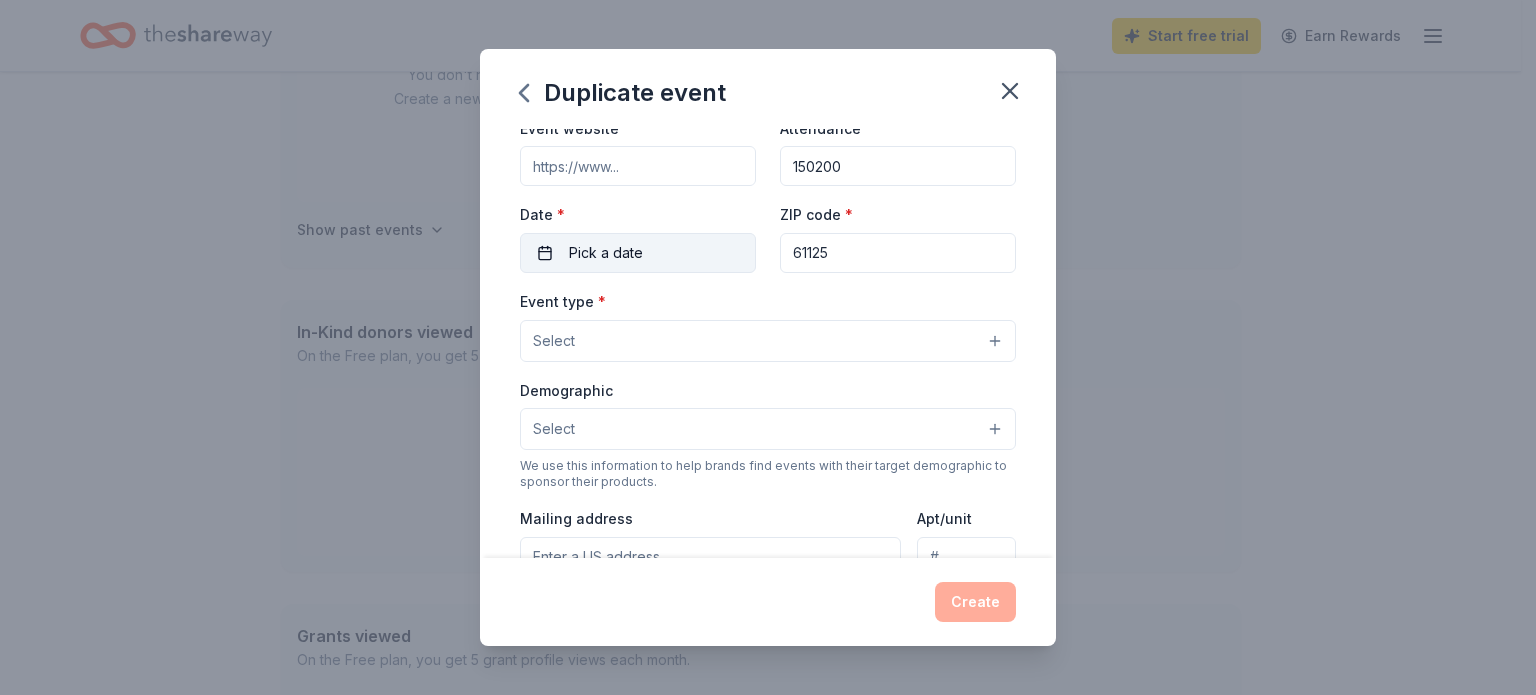 click on "Pick a date" at bounding box center [606, 253] 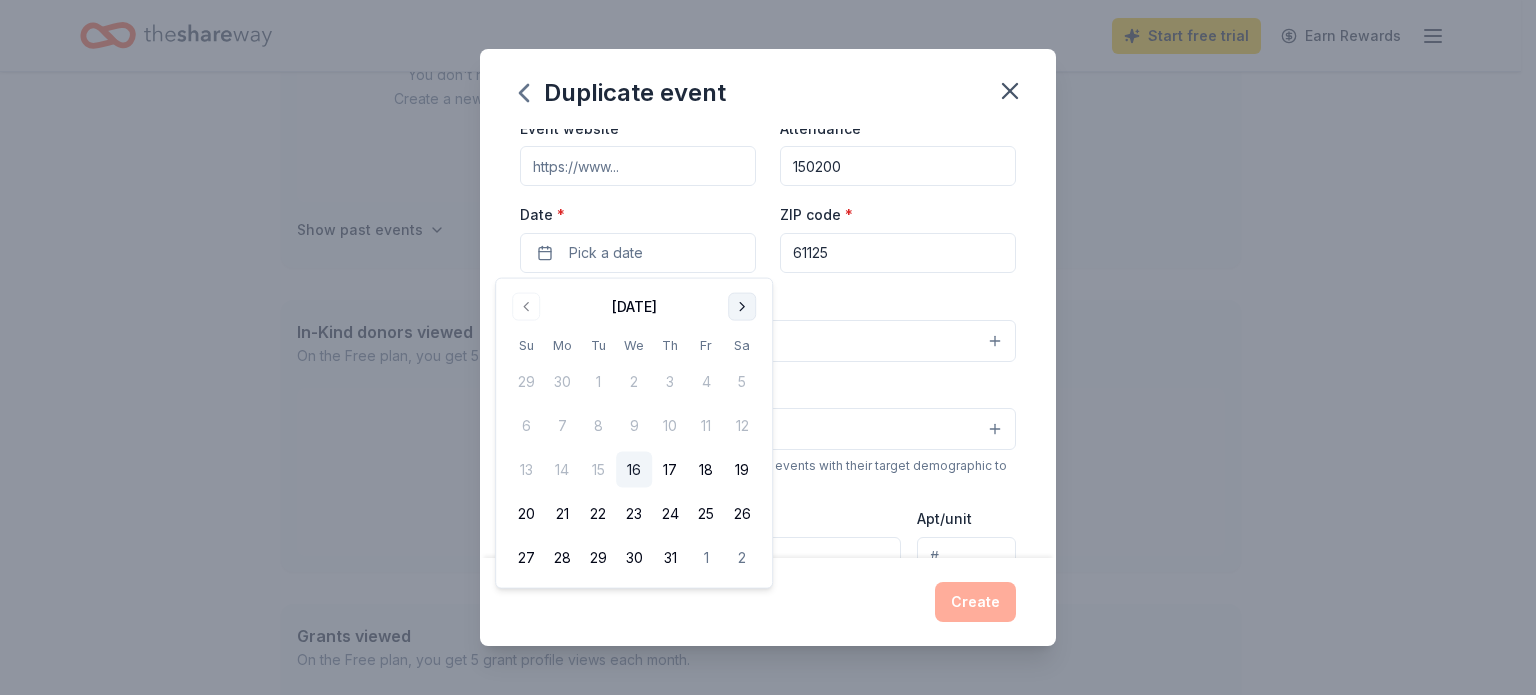 click at bounding box center [742, 307] 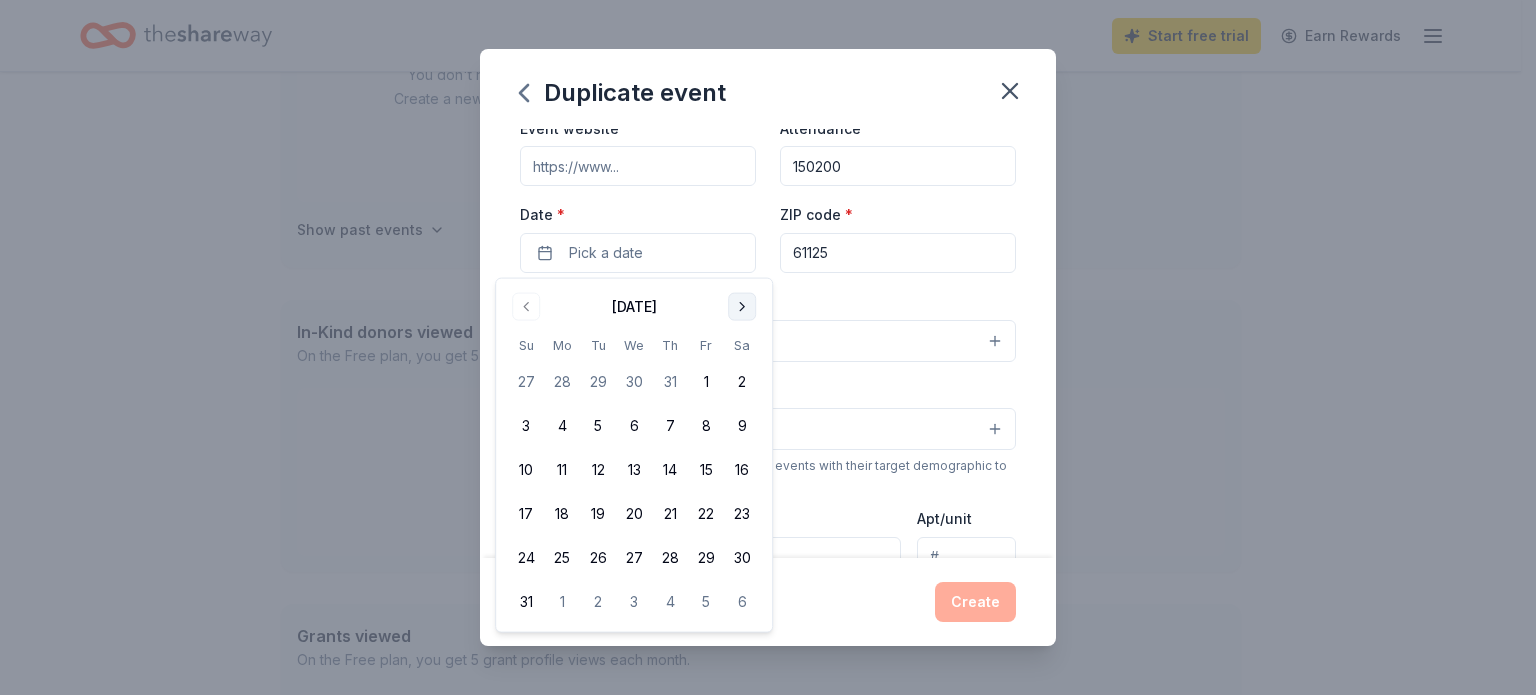 click at bounding box center [742, 307] 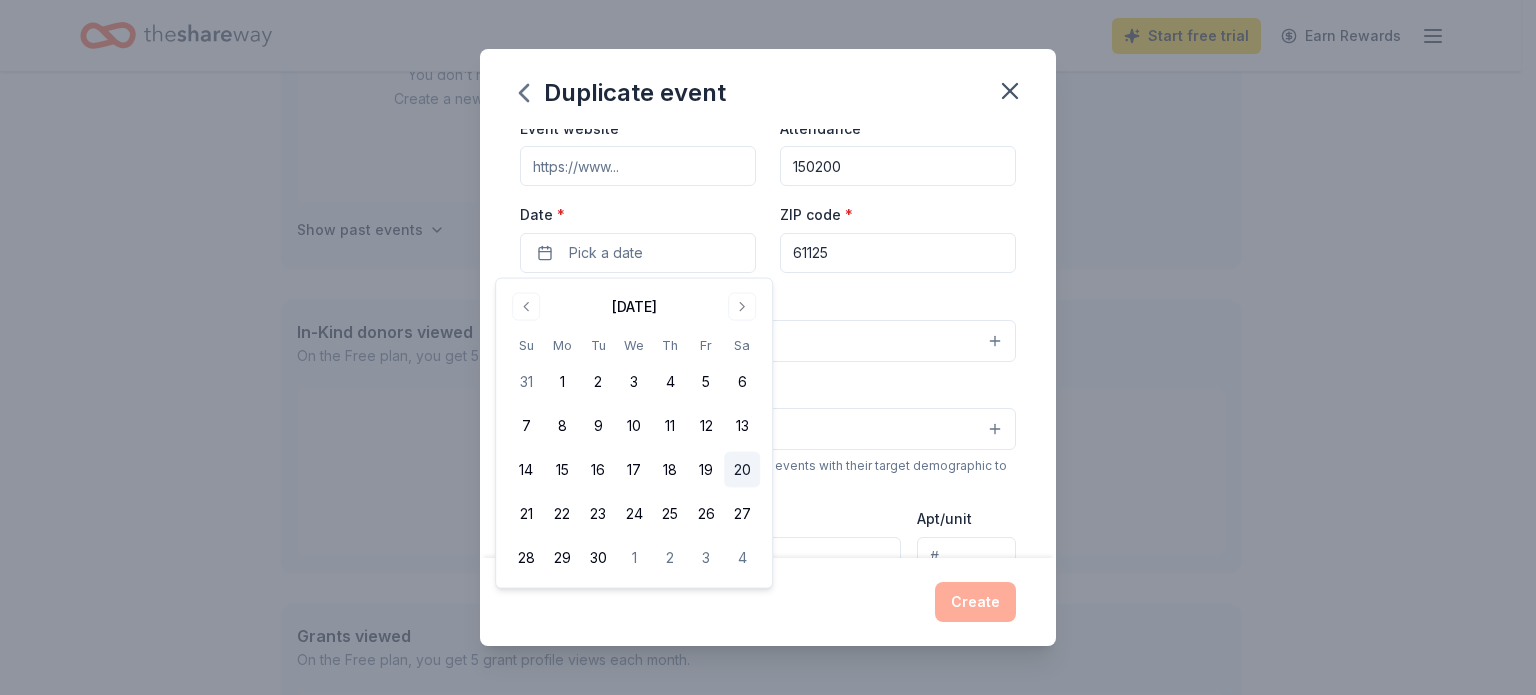 click on "20" at bounding box center [742, 470] 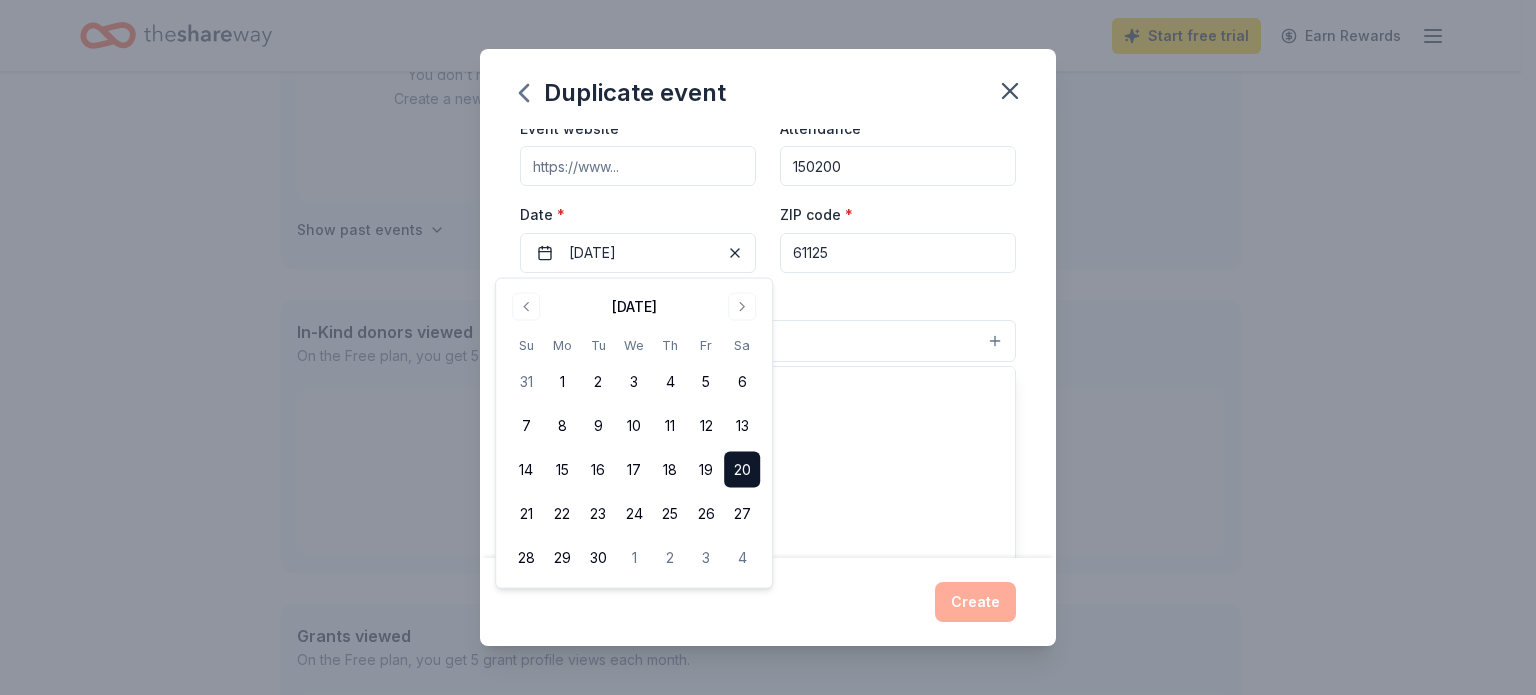 click on "Select" at bounding box center (768, 341) 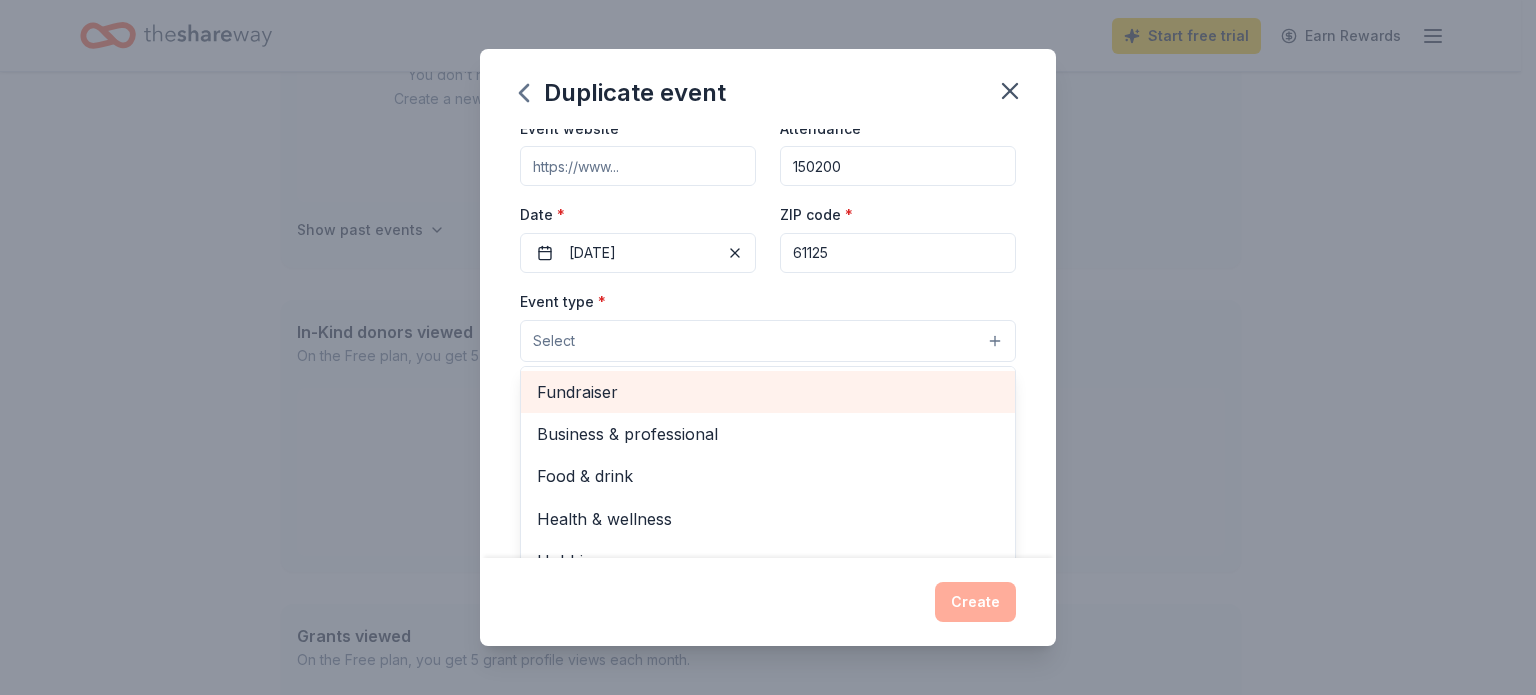 click on "Fundraiser" at bounding box center (768, 392) 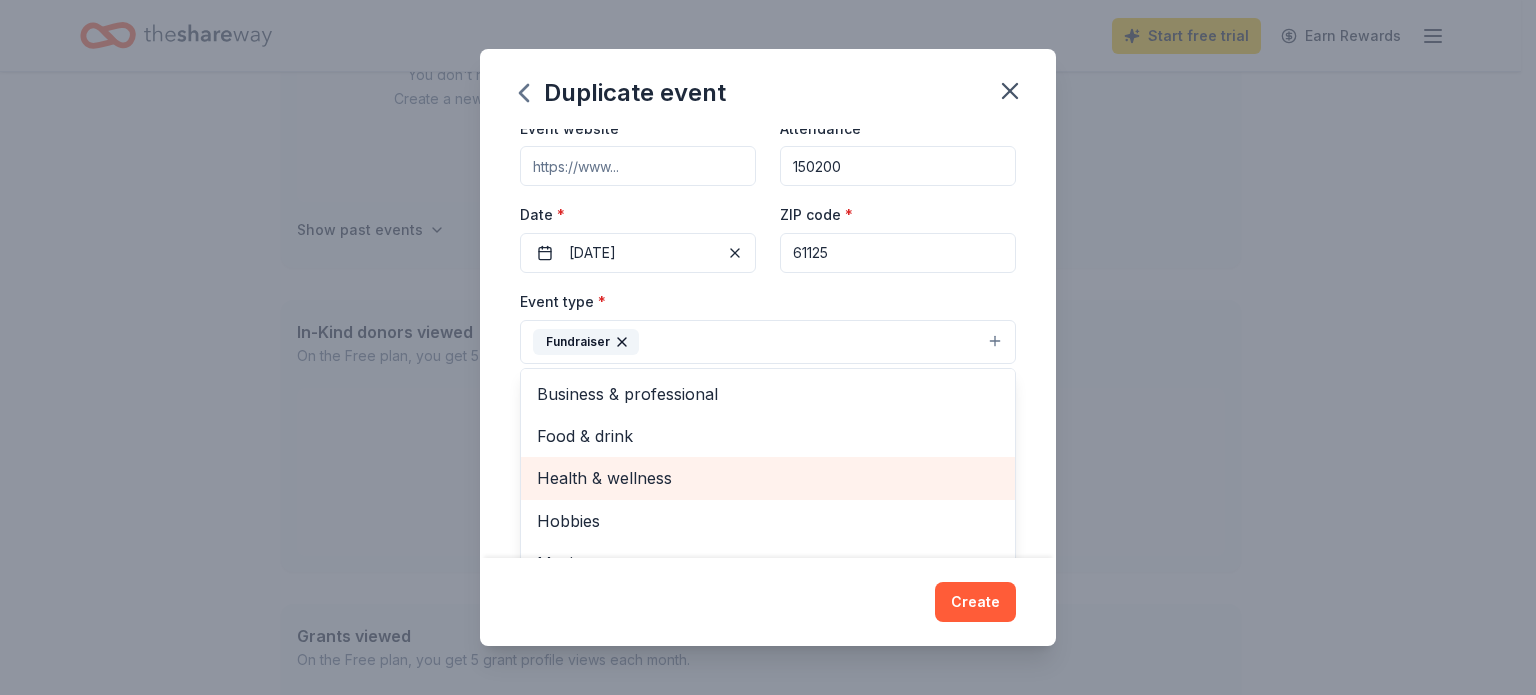 scroll, scrollTop: 24, scrollLeft: 0, axis: vertical 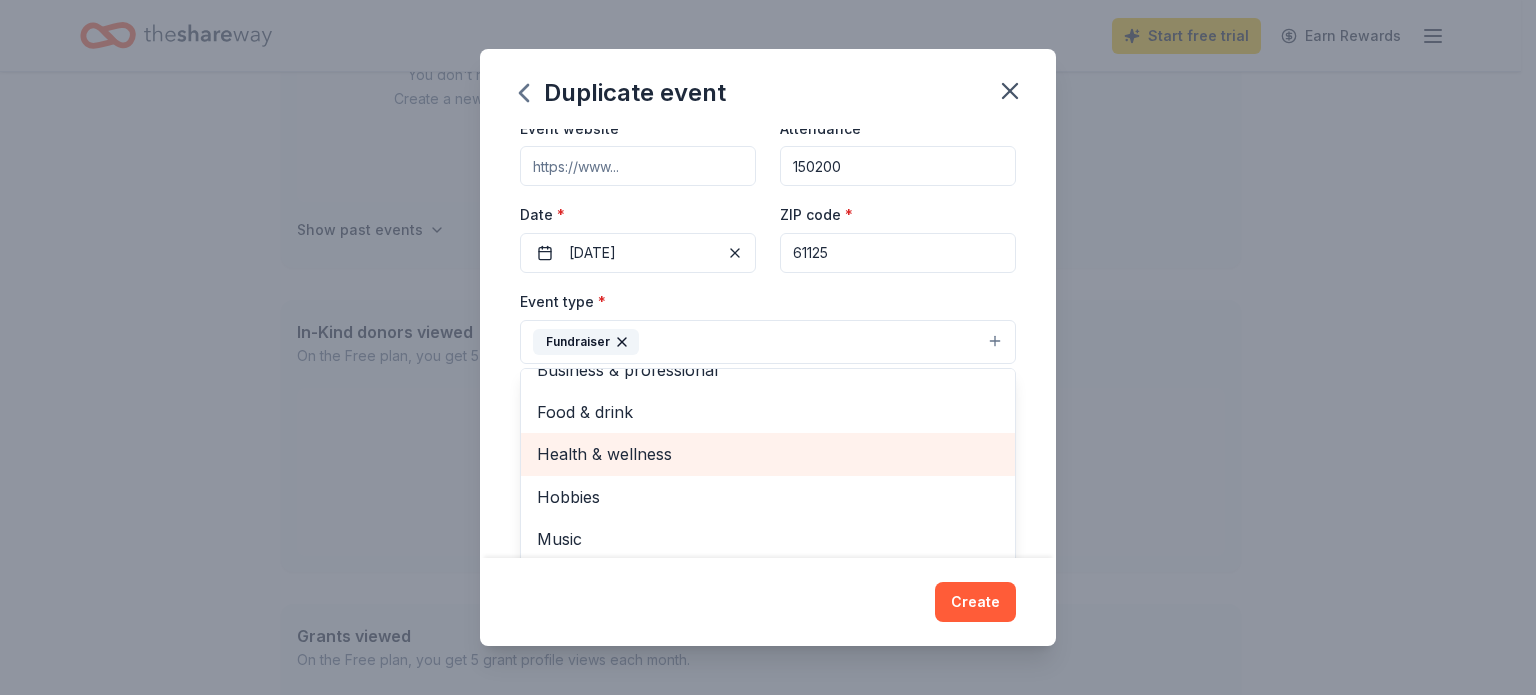 click on "Health & wellness" at bounding box center (768, 454) 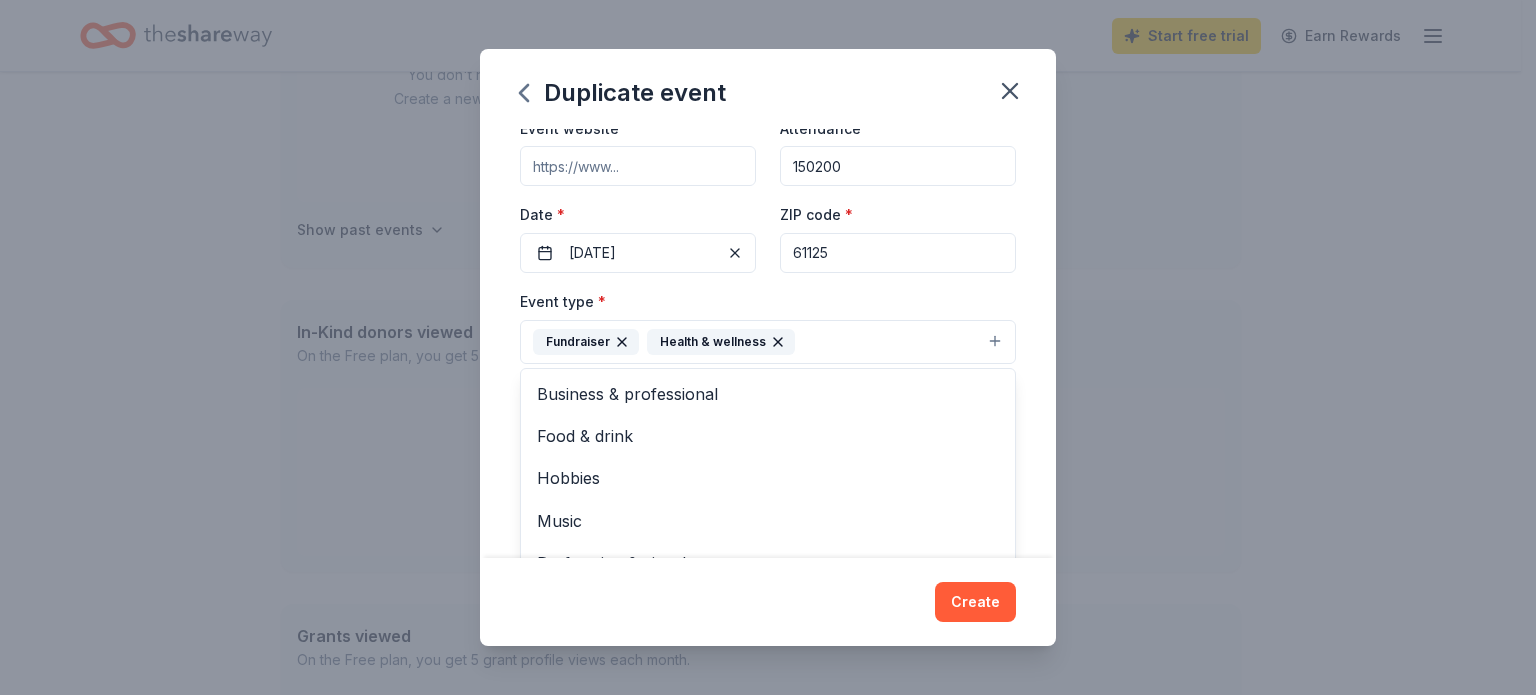 click on "Event name * Bump Each Other Up Sand Volleyball Tournament 45 /100 Event website Attendance * 150200 Date * [DATE] ZIP code * 61125 Event type * Fundraiser Health & wellness Business & professional Food & drink Hobbies Music Performing & visual arts Demographic Select We use this information to help brands find events with their target demographic to sponsor their products. Mailing address Apt/unit Description What are you looking for? * Auction & raffle Meals Snacks Desserts Alcohol Beverages Send me reminders Email me reminders of donor application deadlines Recurring event Copy donors Saved Applied Approved Received Declined Not interested All copied donors will be given "saved" status in your new event. Companies that are no longer donating will not be copied." at bounding box center (768, 343) 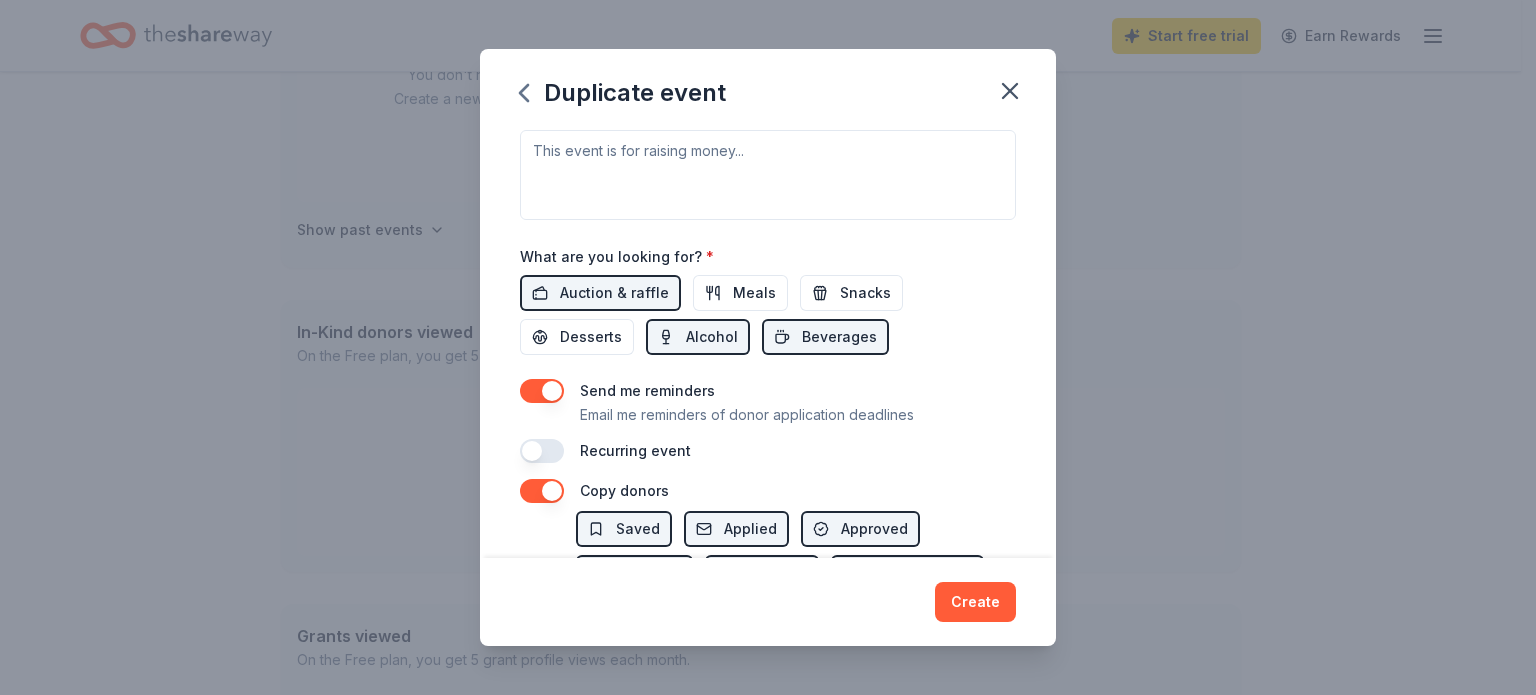 scroll, scrollTop: 700, scrollLeft: 0, axis: vertical 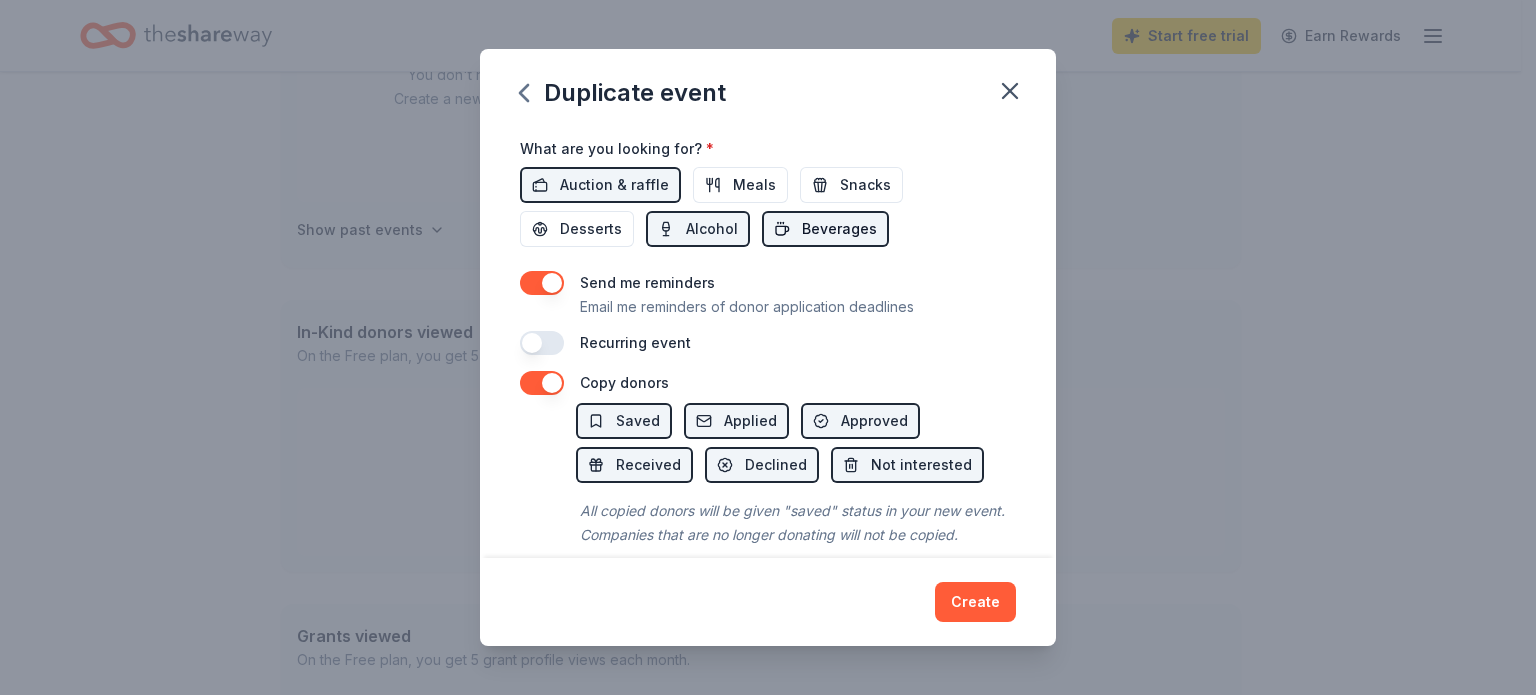 click on "Beverages" at bounding box center [825, 229] 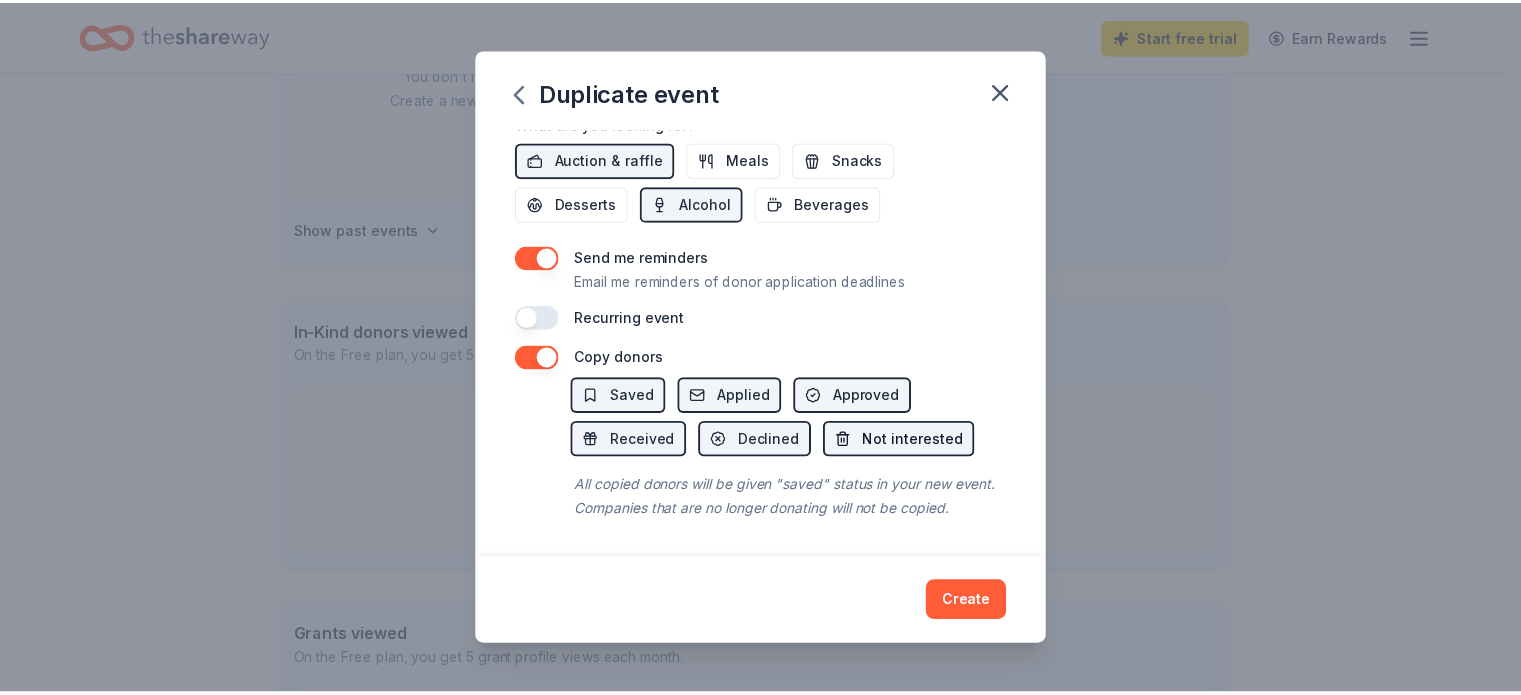 scroll, scrollTop: 748, scrollLeft: 0, axis: vertical 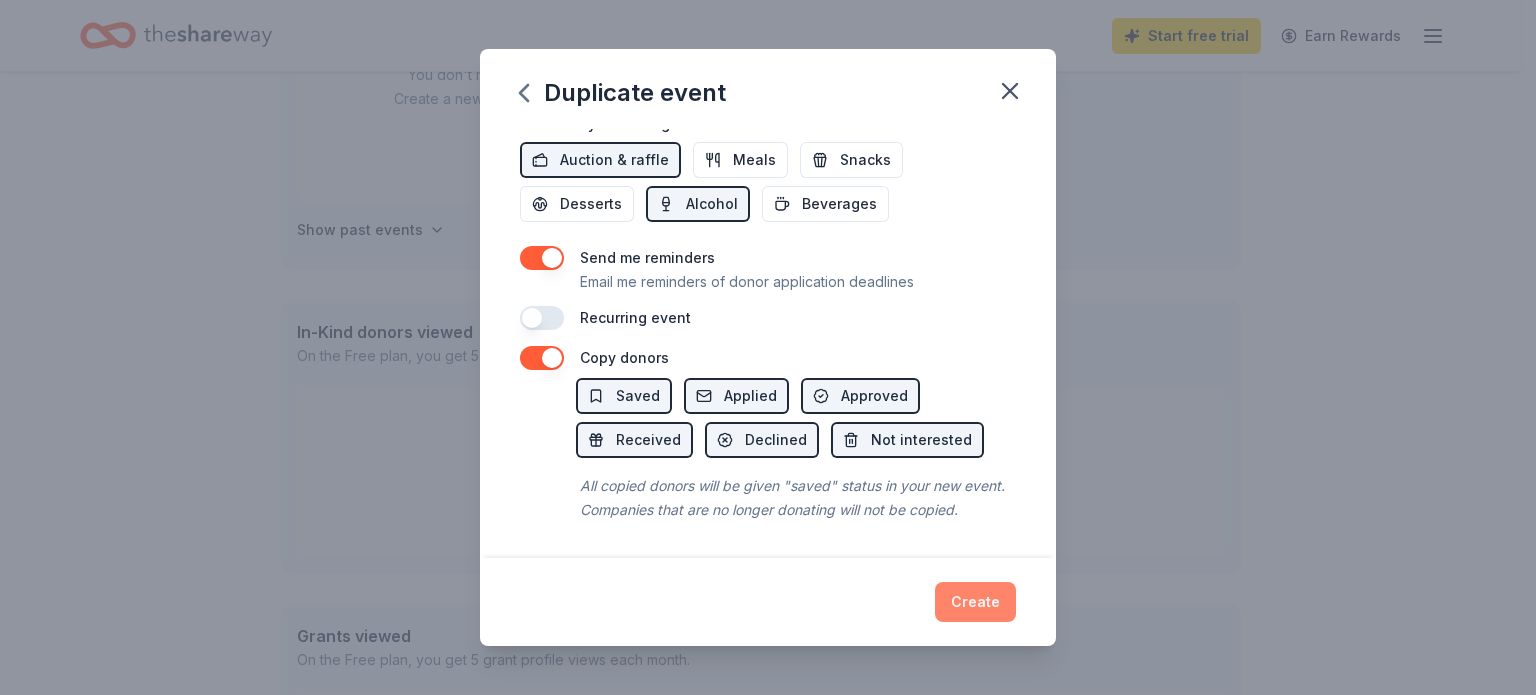 click on "Create" at bounding box center (975, 602) 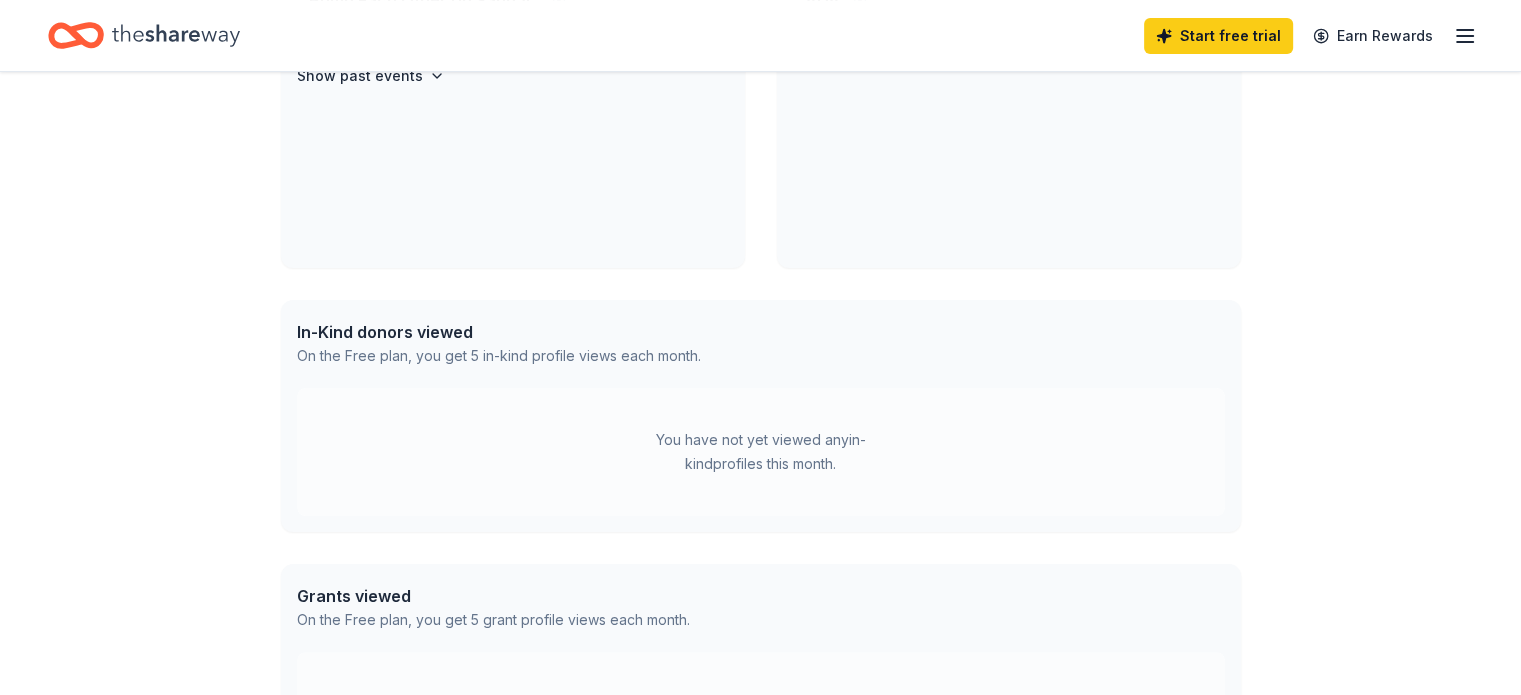 scroll, scrollTop: 146, scrollLeft: 0, axis: vertical 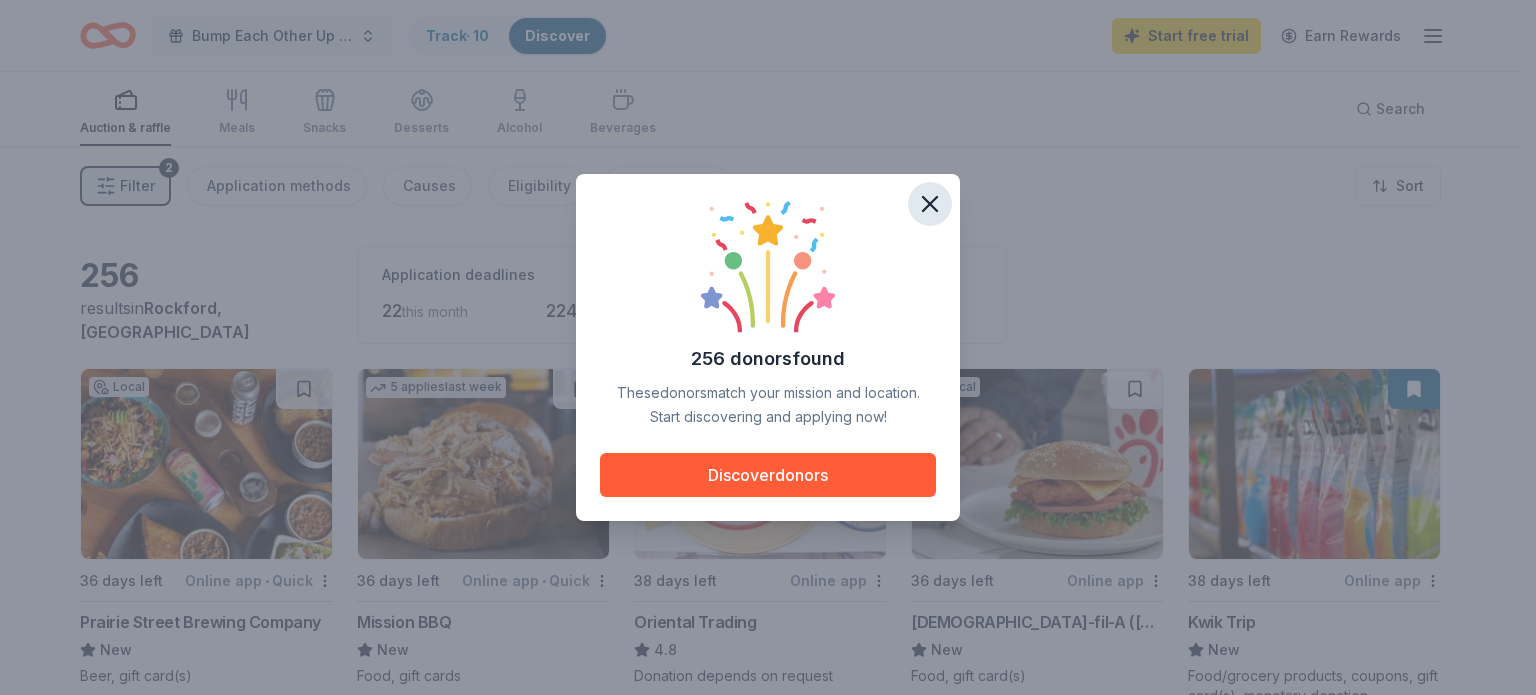 click at bounding box center (930, 204) 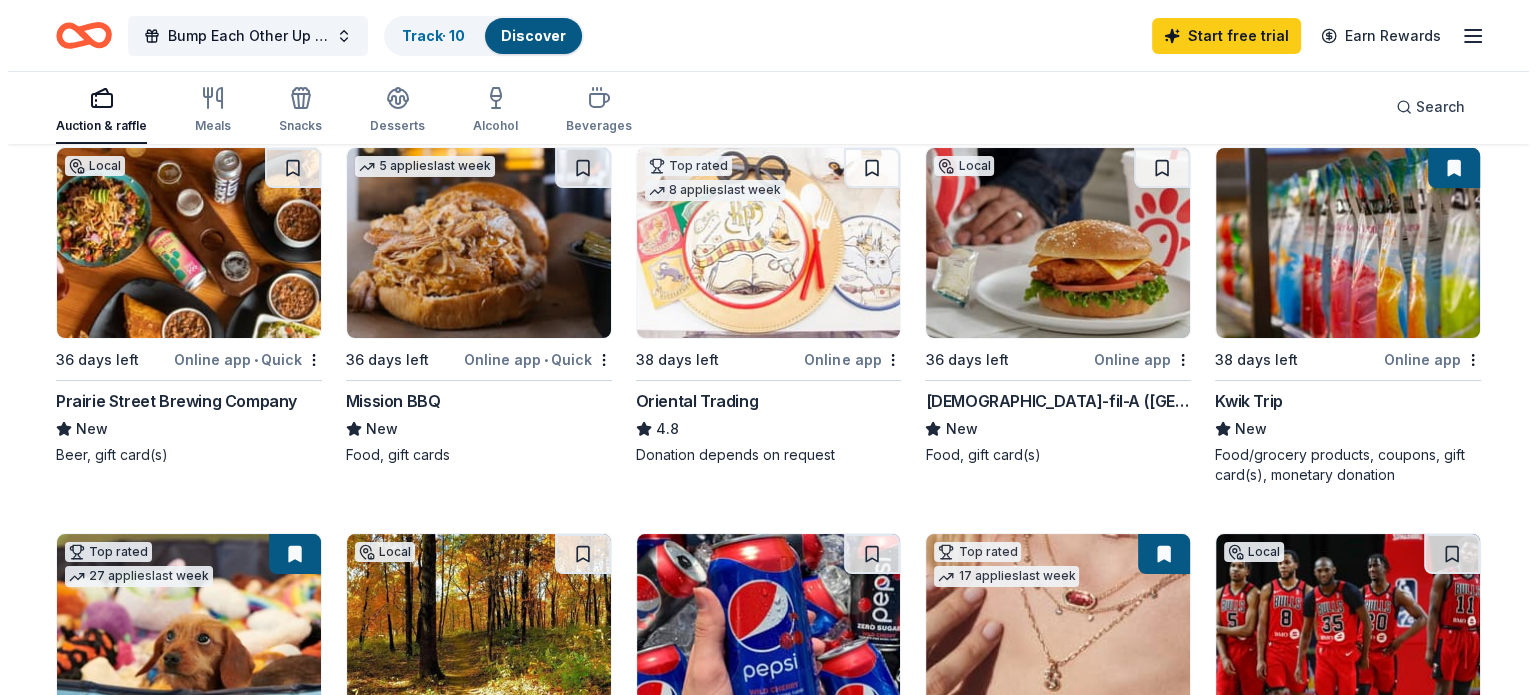 scroll, scrollTop: 0, scrollLeft: 0, axis: both 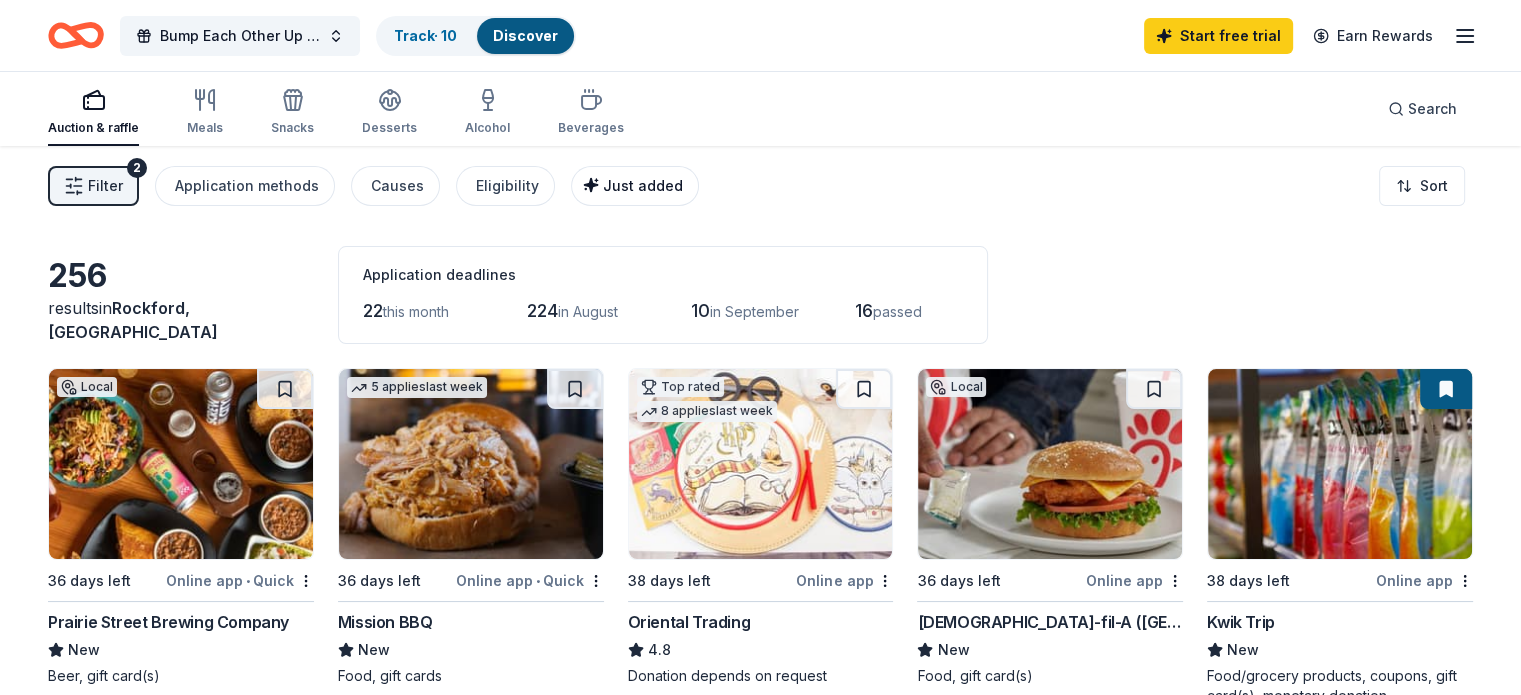 click 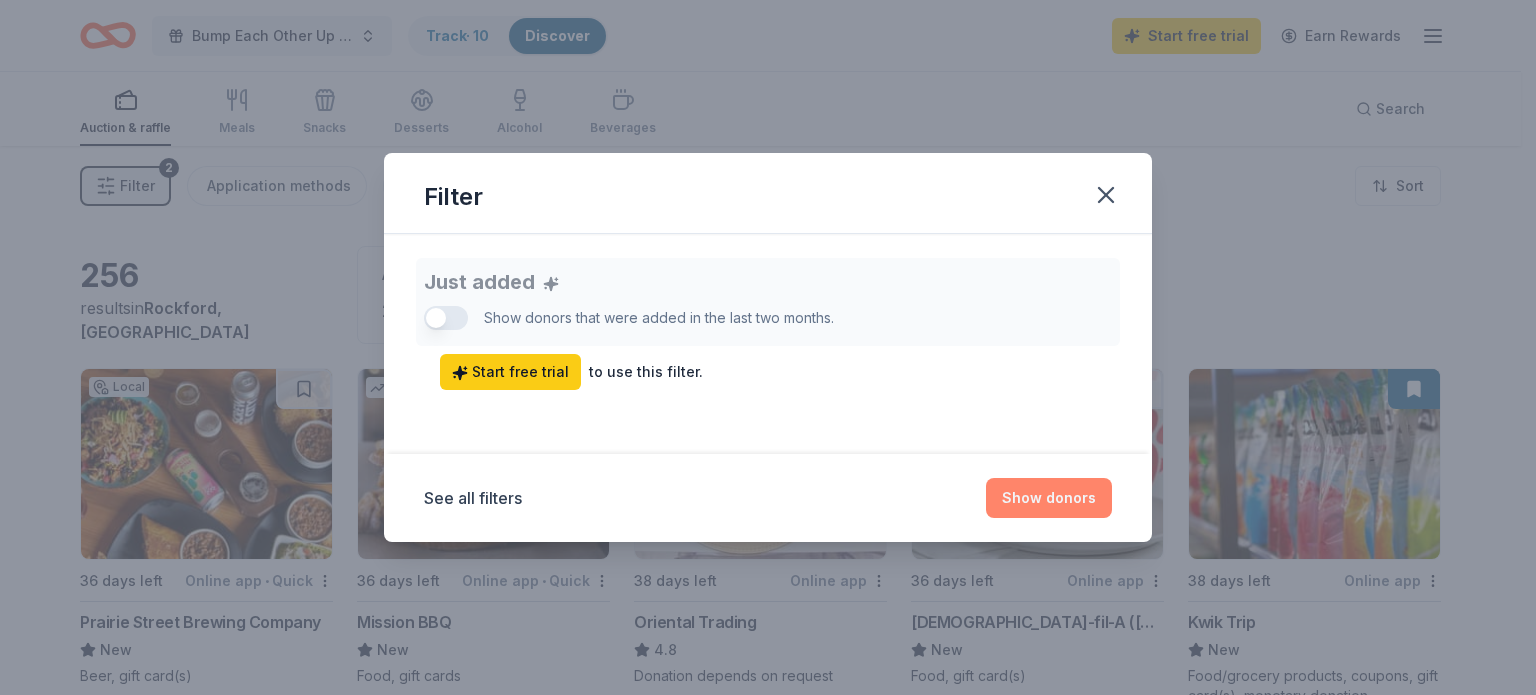 click on "Show    donors" at bounding box center (1049, 498) 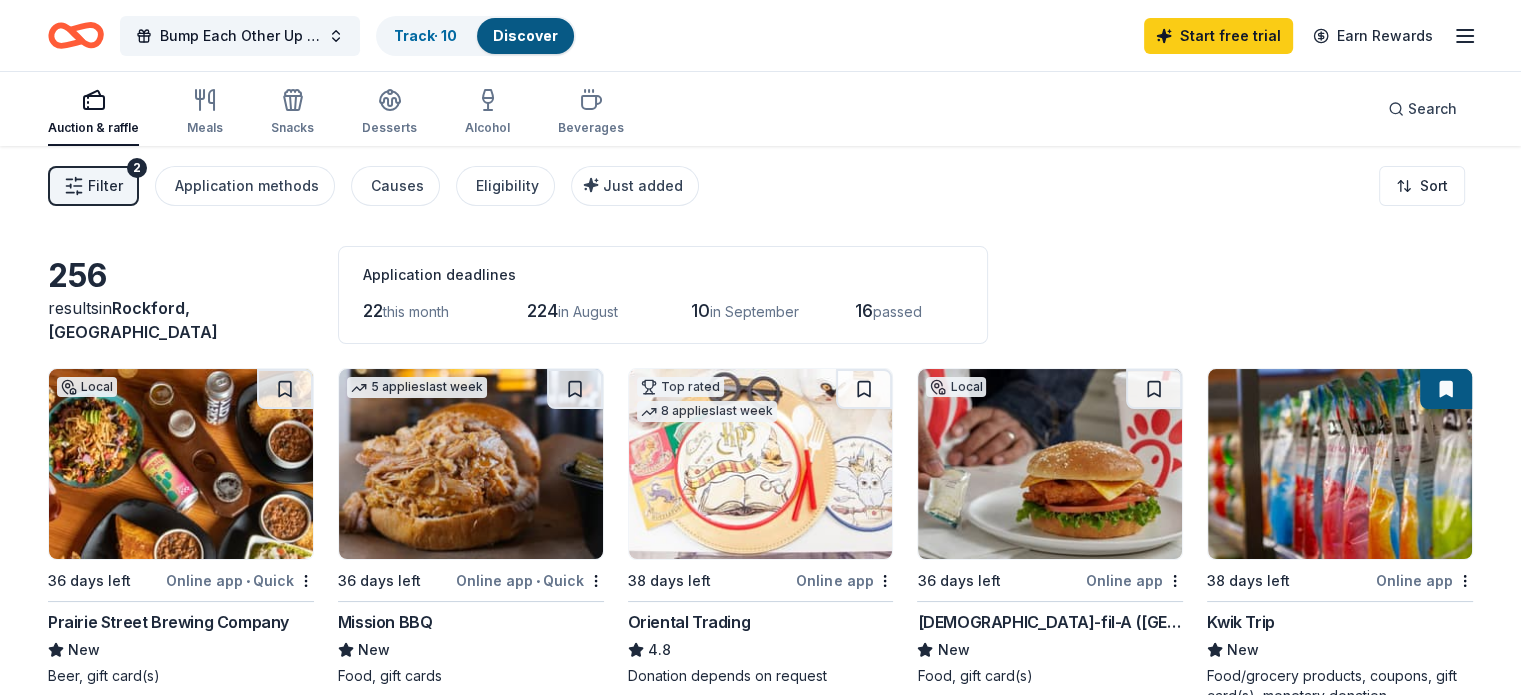 click on "Filter" at bounding box center (105, 186) 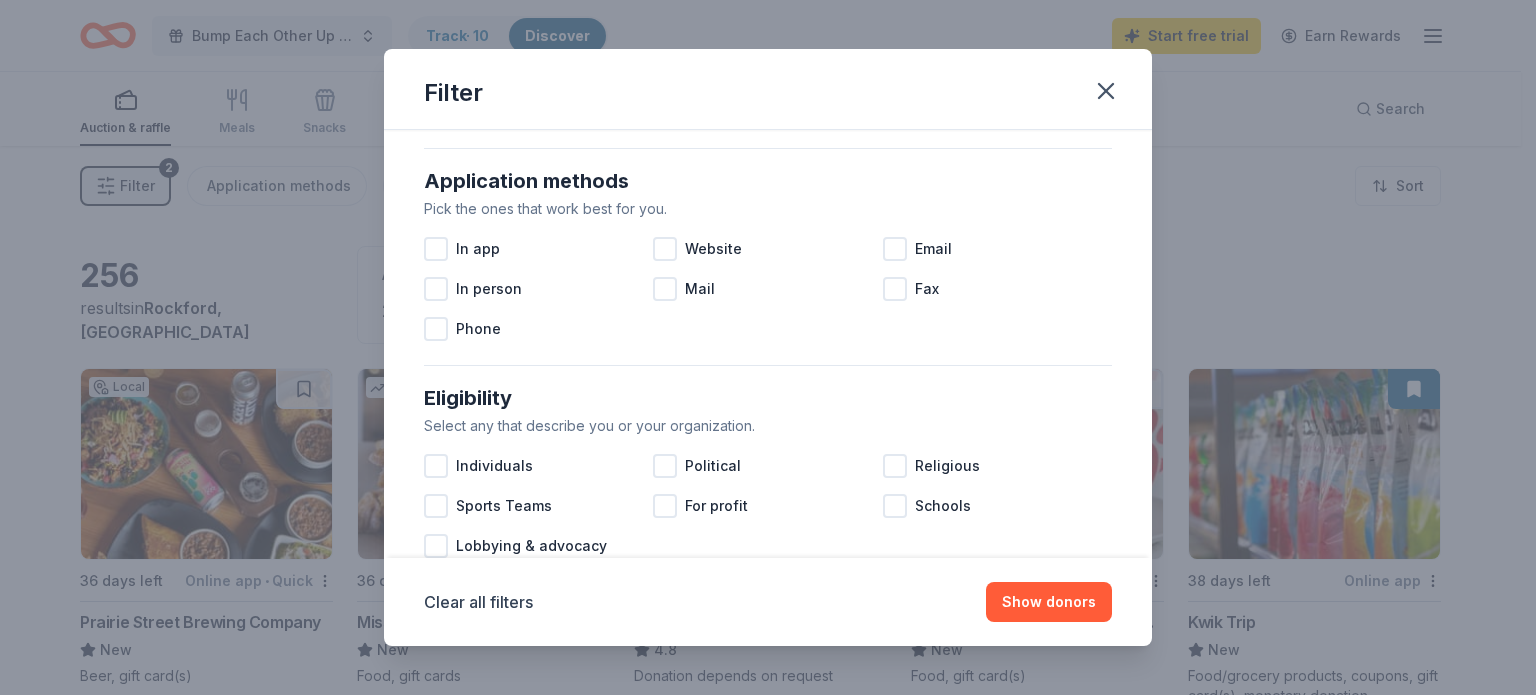 scroll, scrollTop: 300, scrollLeft: 0, axis: vertical 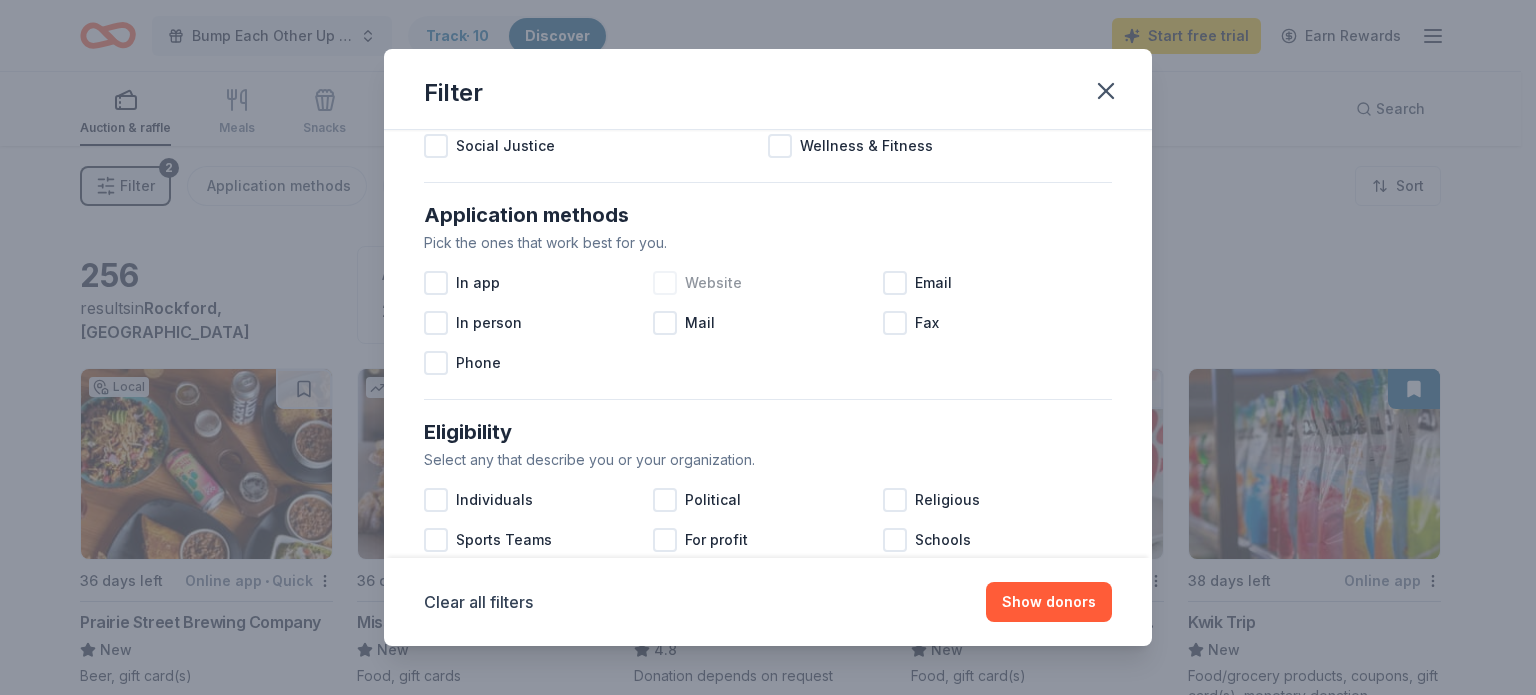 click on "Website" at bounding box center (767, 283) 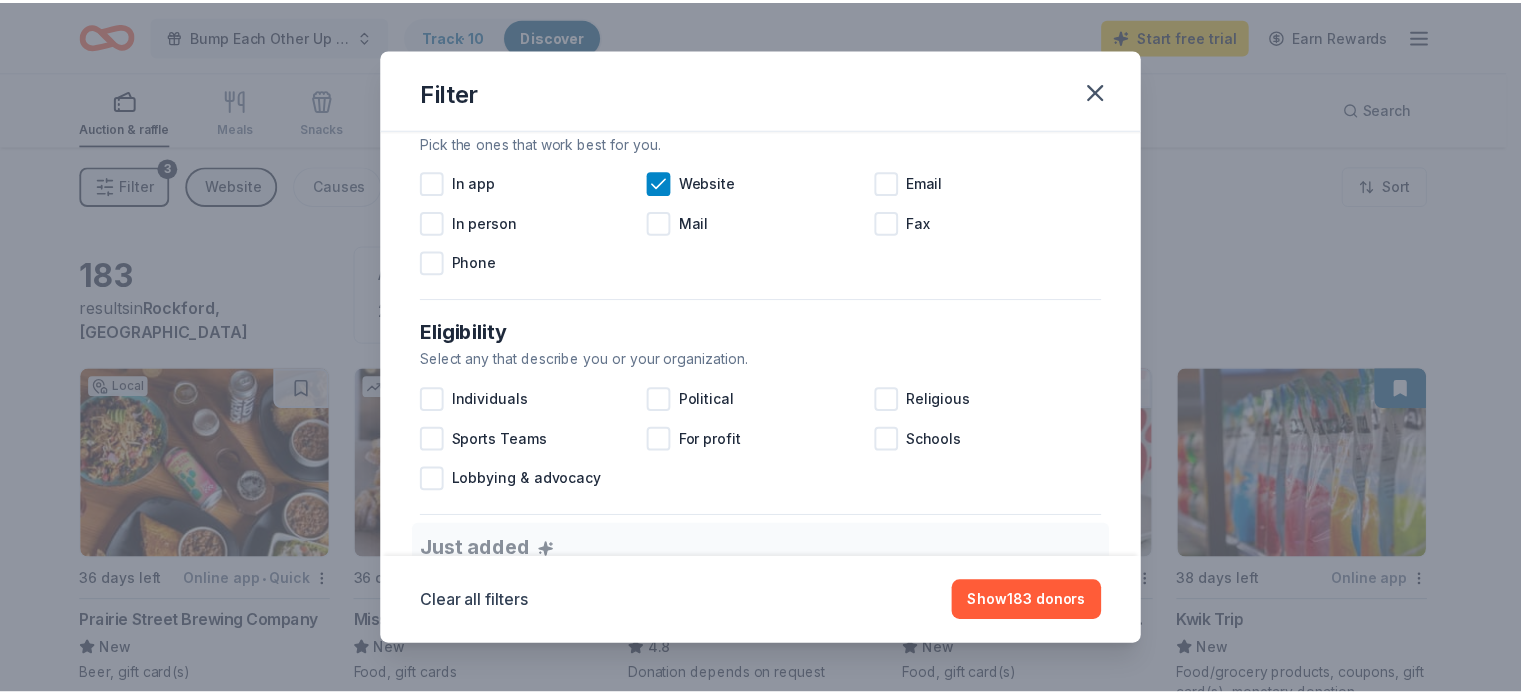 scroll, scrollTop: 500, scrollLeft: 0, axis: vertical 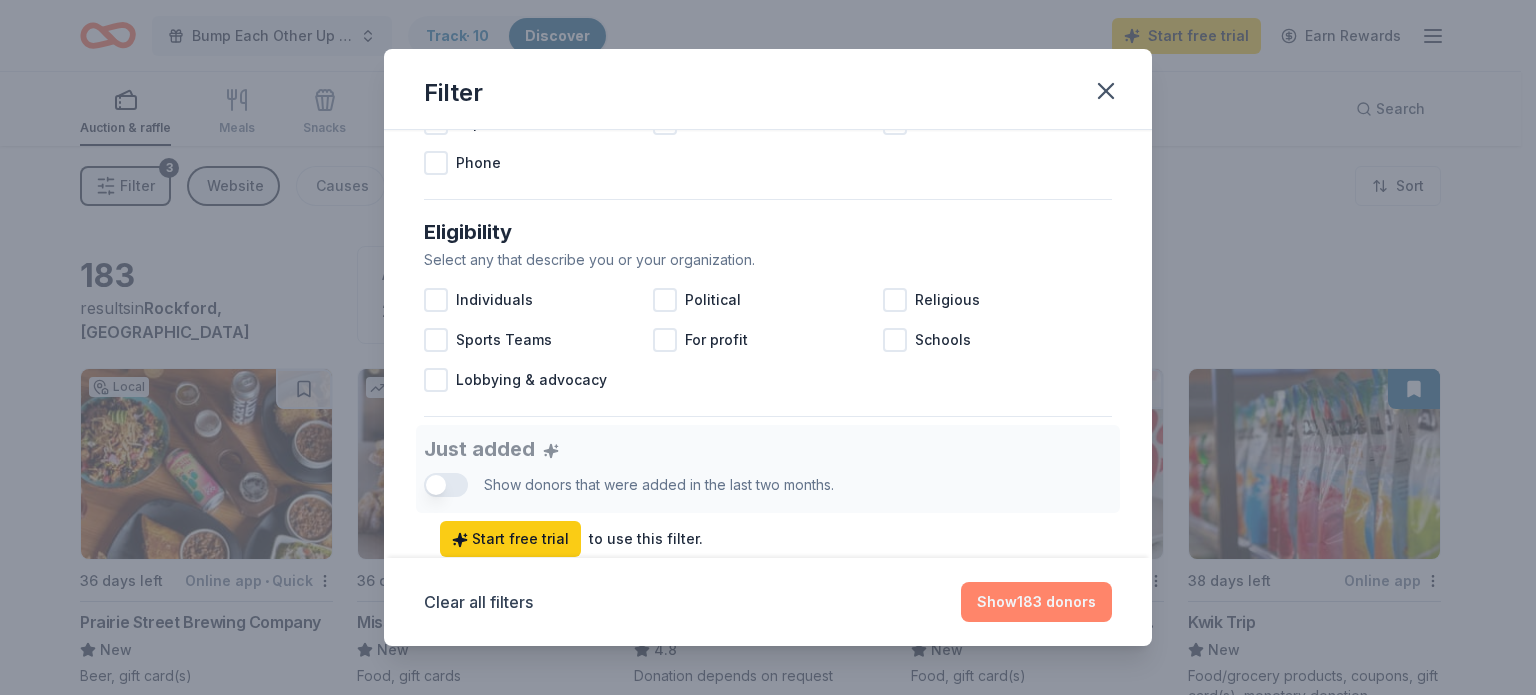 click on "Show  183   donors" at bounding box center (1036, 602) 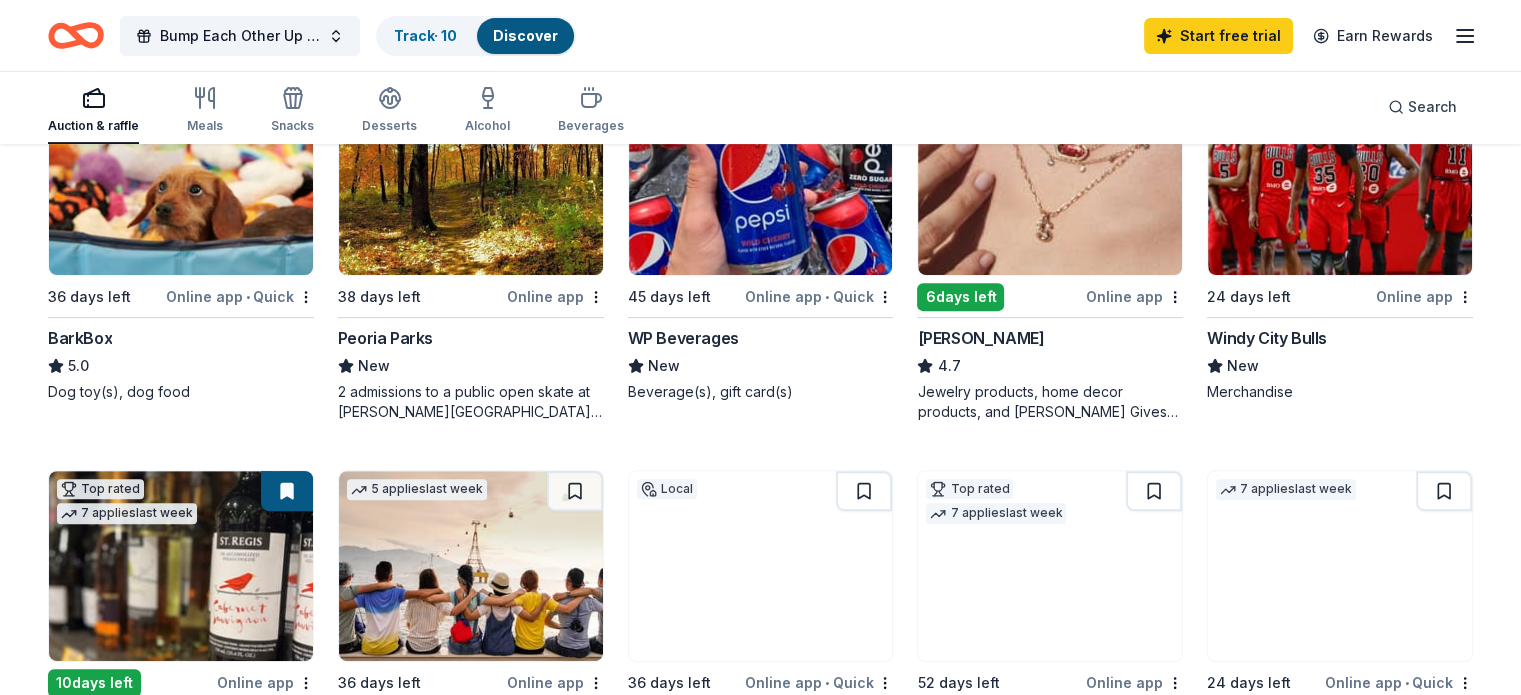scroll, scrollTop: 0, scrollLeft: 0, axis: both 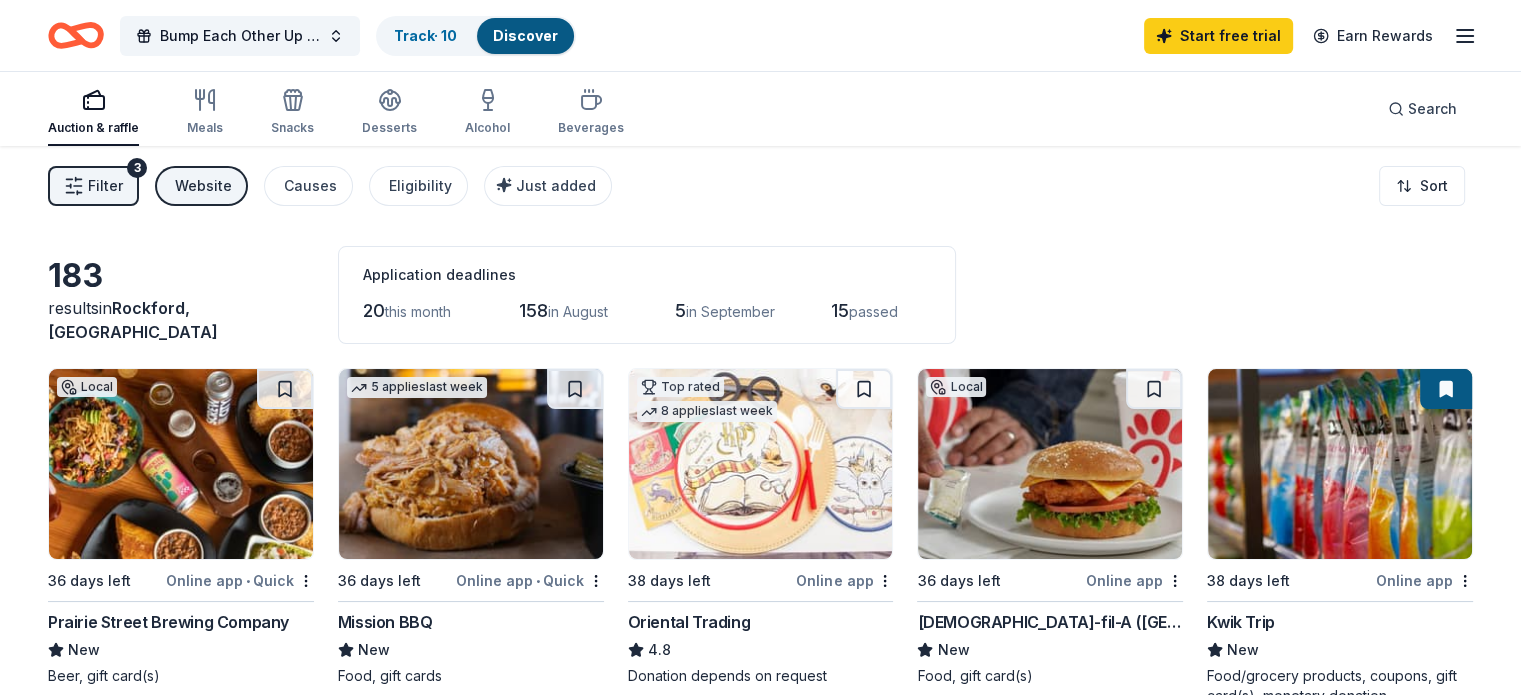 click on "Filter" at bounding box center (105, 186) 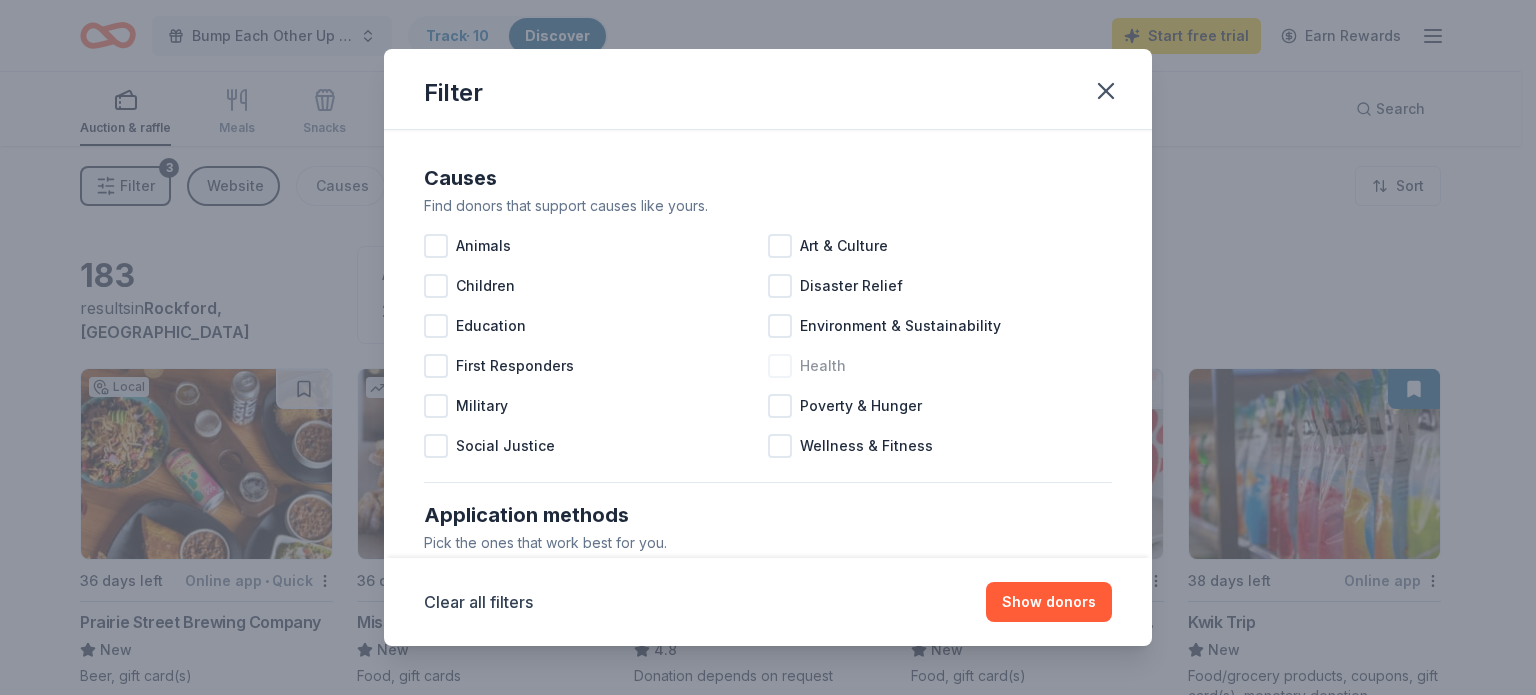 click at bounding box center [780, 366] 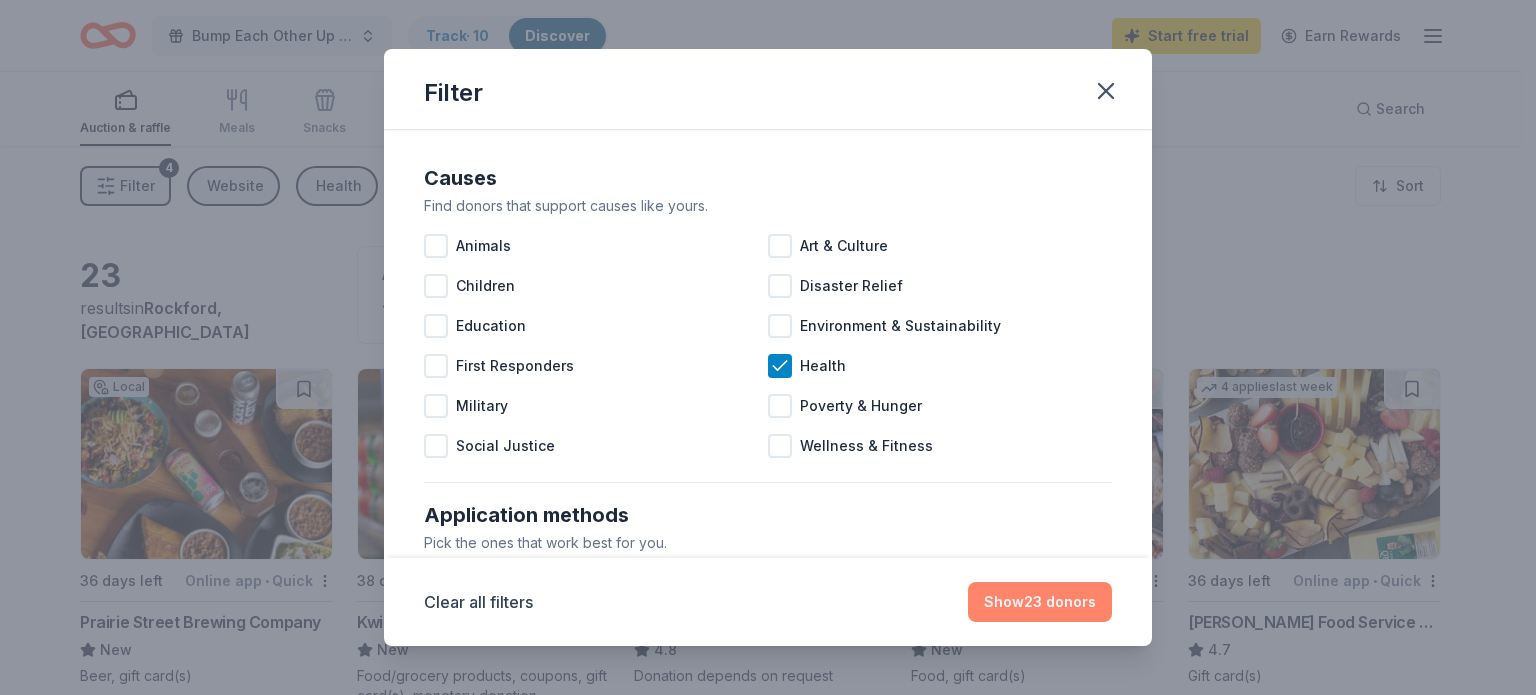 click on "Show  23   donors" at bounding box center (1040, 602) 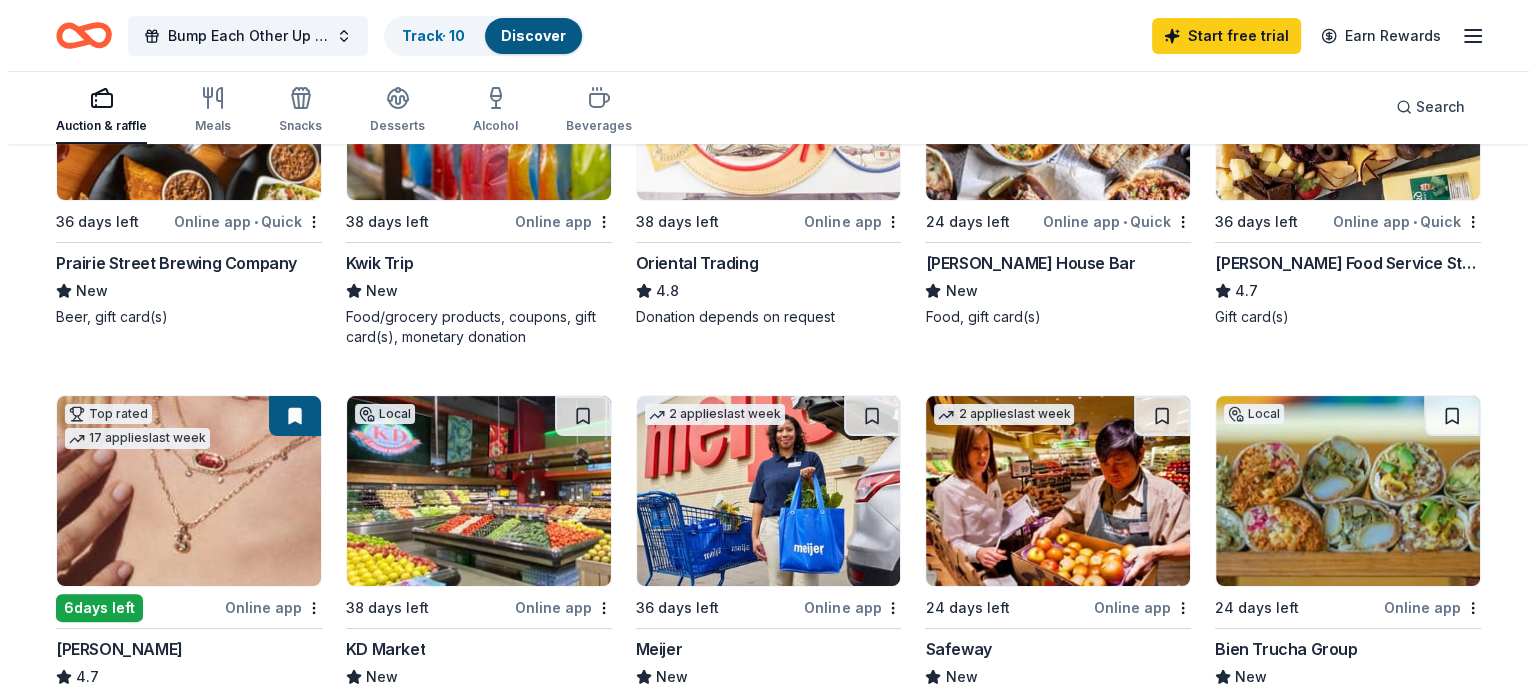 scroll, scrollTop: 0, scrollLeft: 0, axis: both 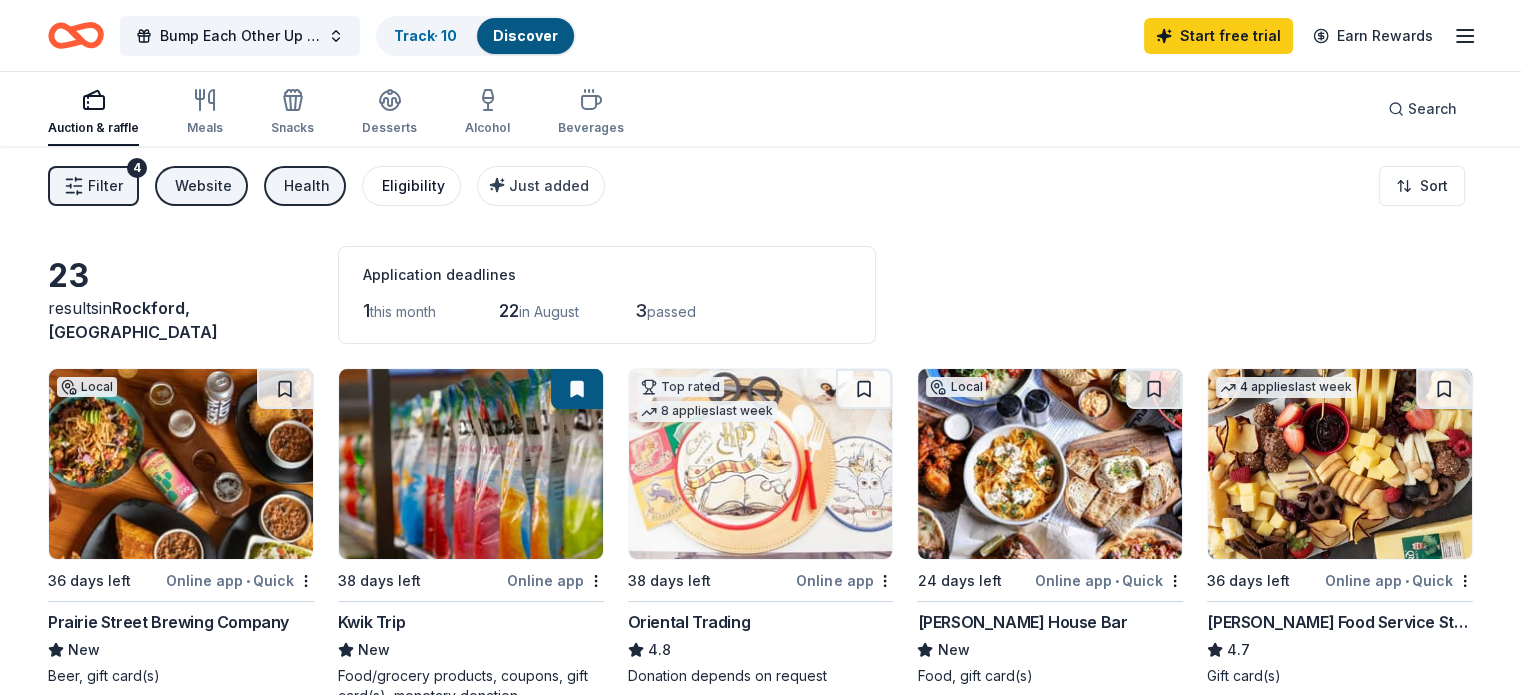 click on "Eligibility" at bounding box center [411, 186] 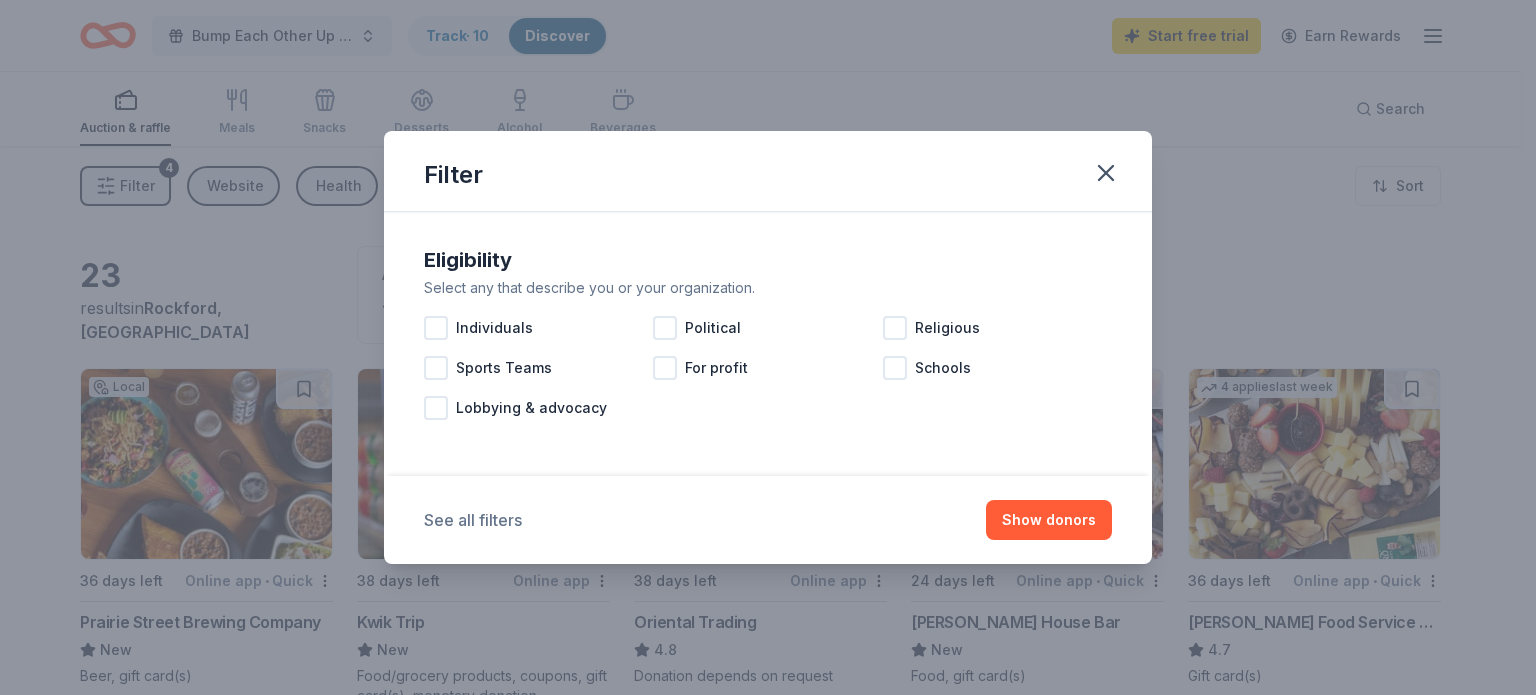 click on "See all filters" at bounding box center (473, 520) 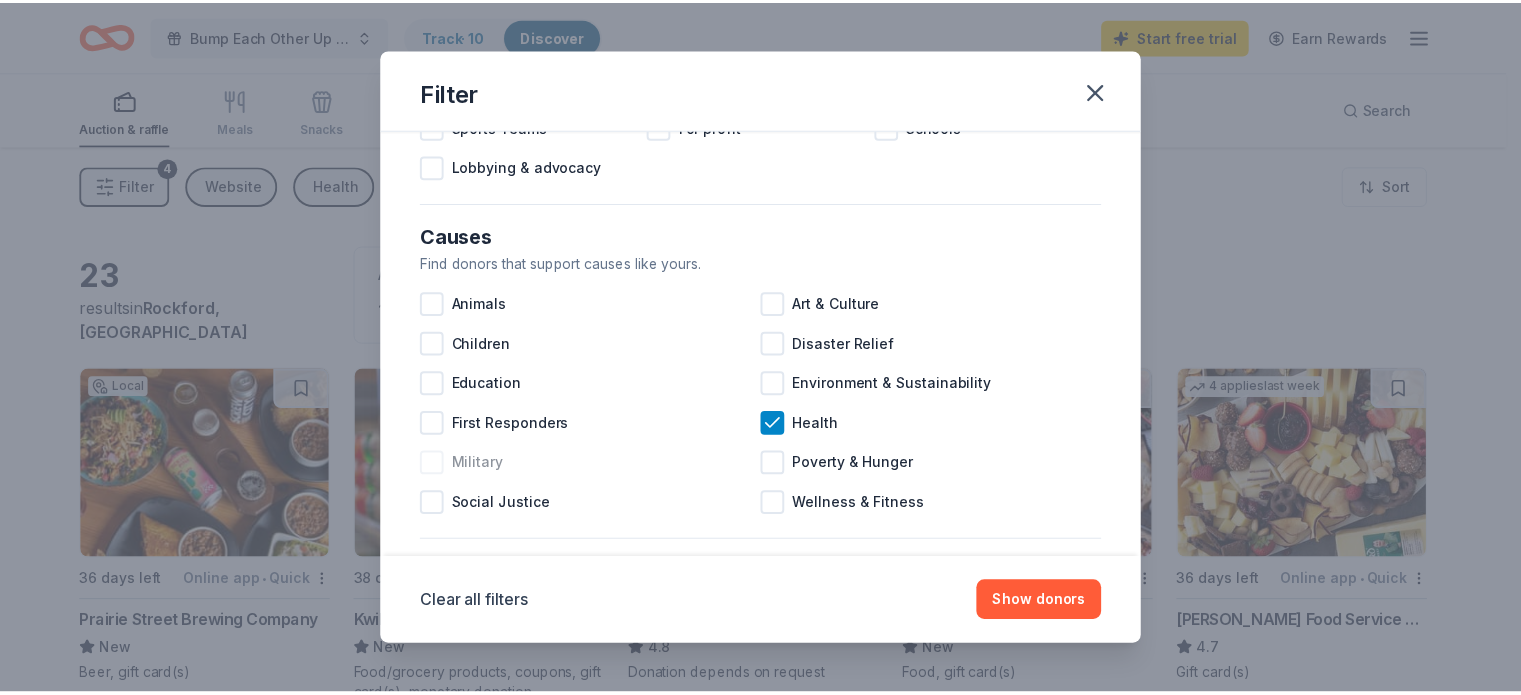 scroll, scrollTop: 200, scrollLeft: 0, axis: vertical 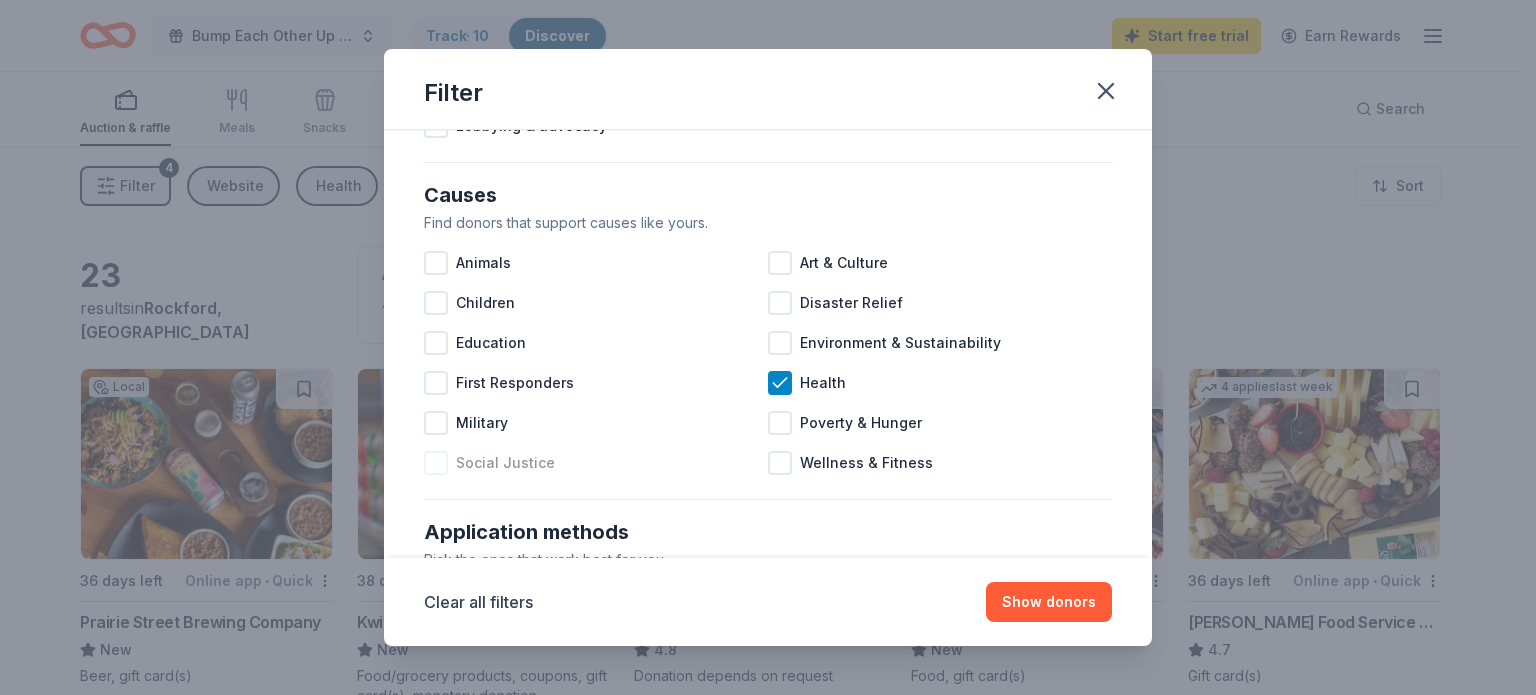 click at bounding box center (436, 463) 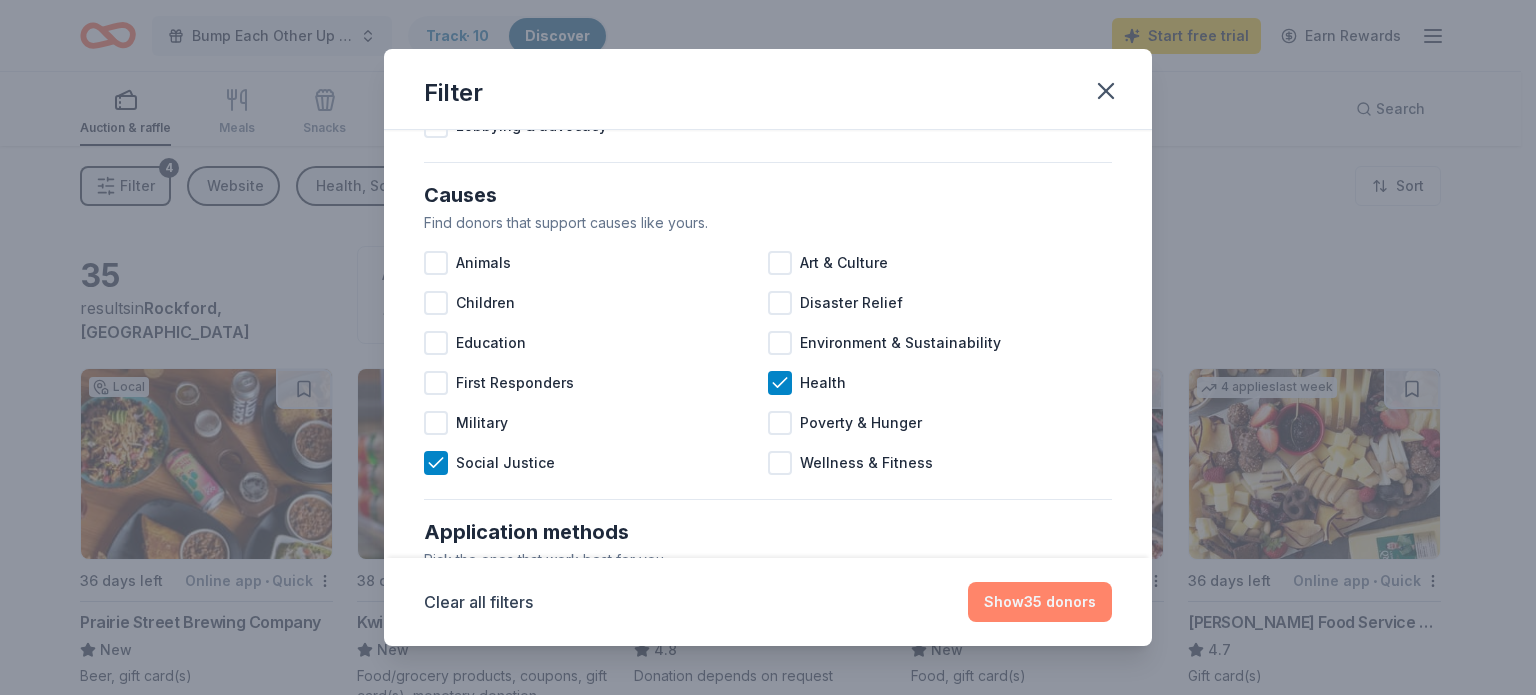 click on "Show  35   donors" at bounding box center (1040, 602) 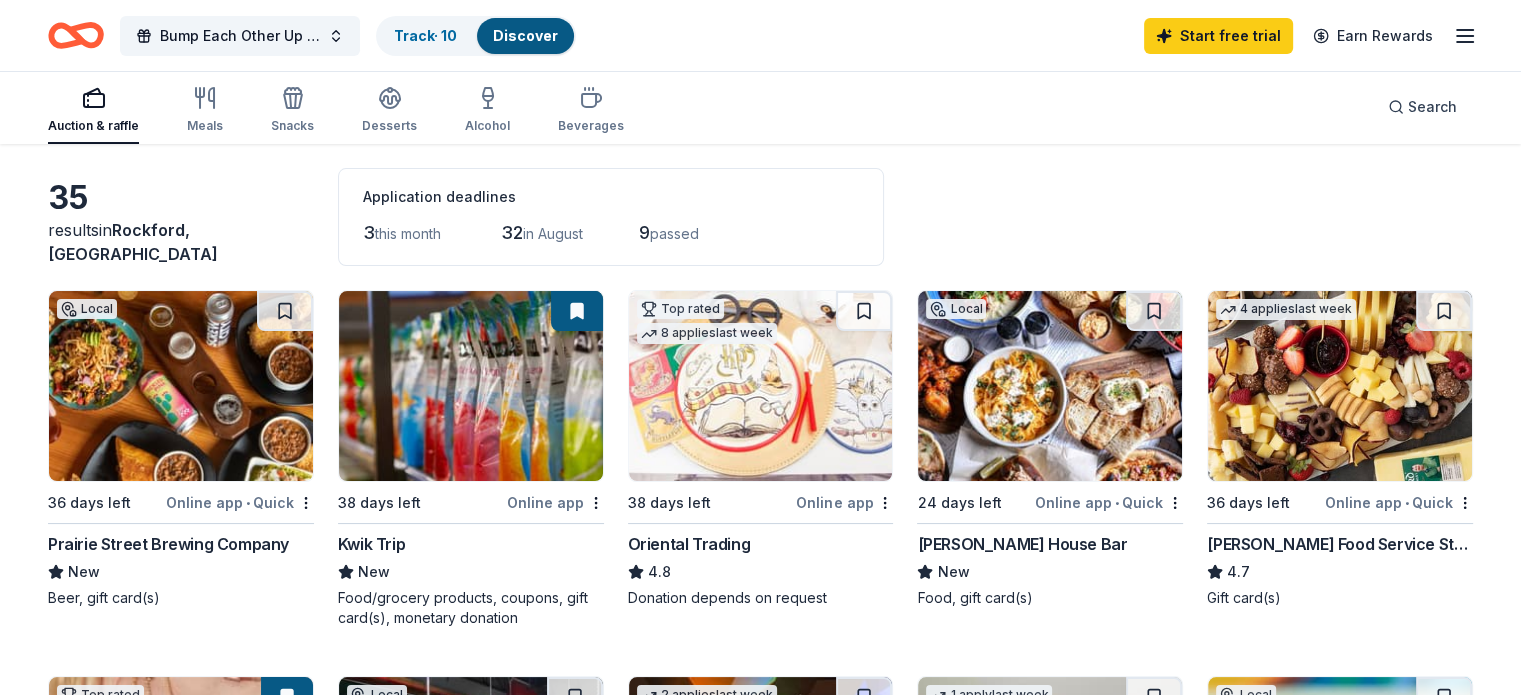 scroll, scrollTop: 0, scrollLeft: 0, axis: both 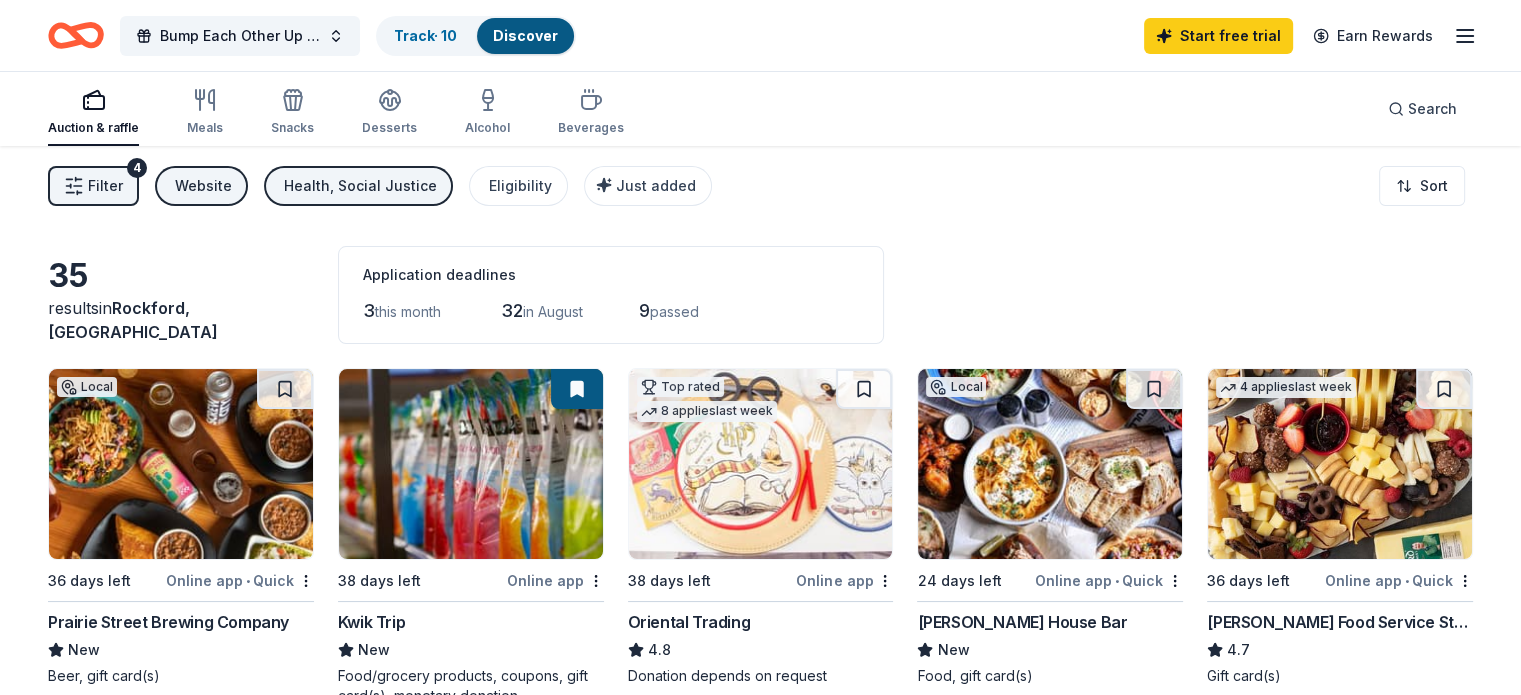 click on "Health, Social Justice" at bounding box center [360, 186] 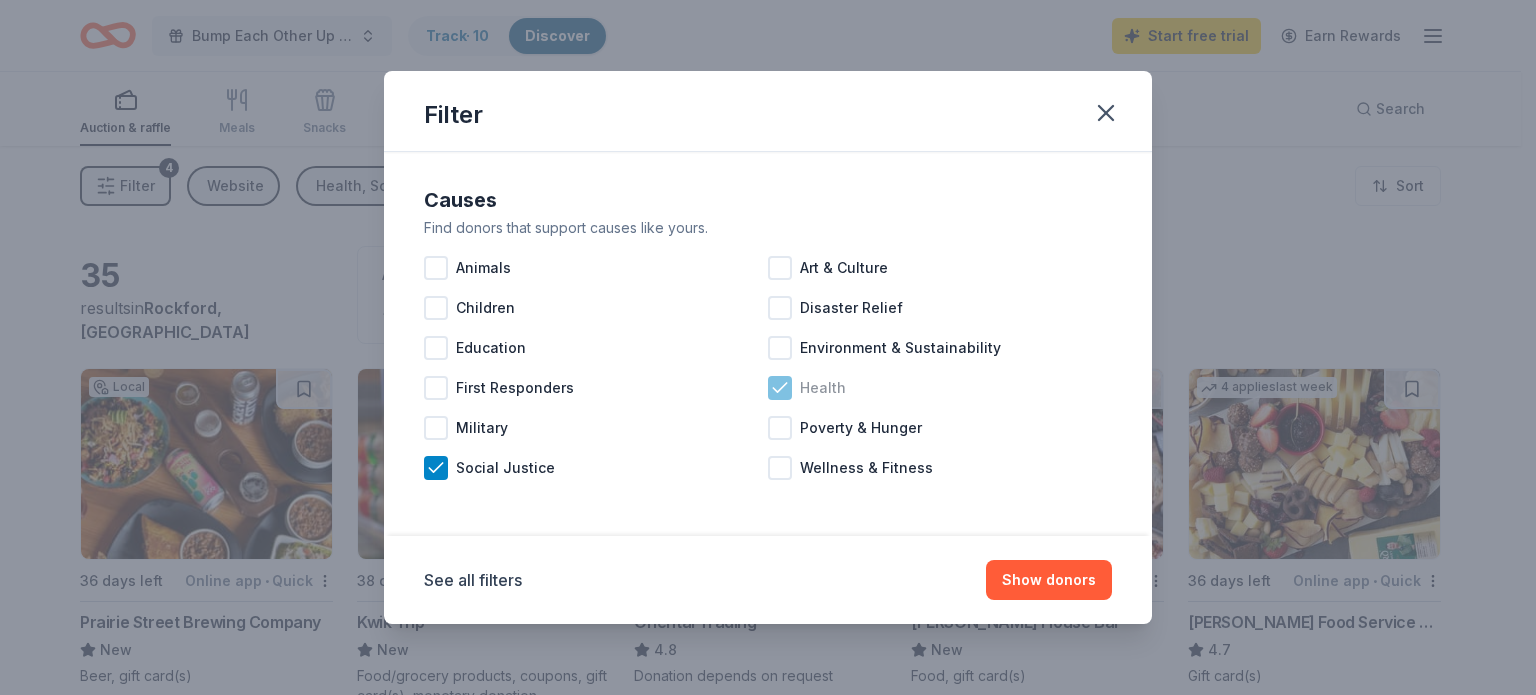 click 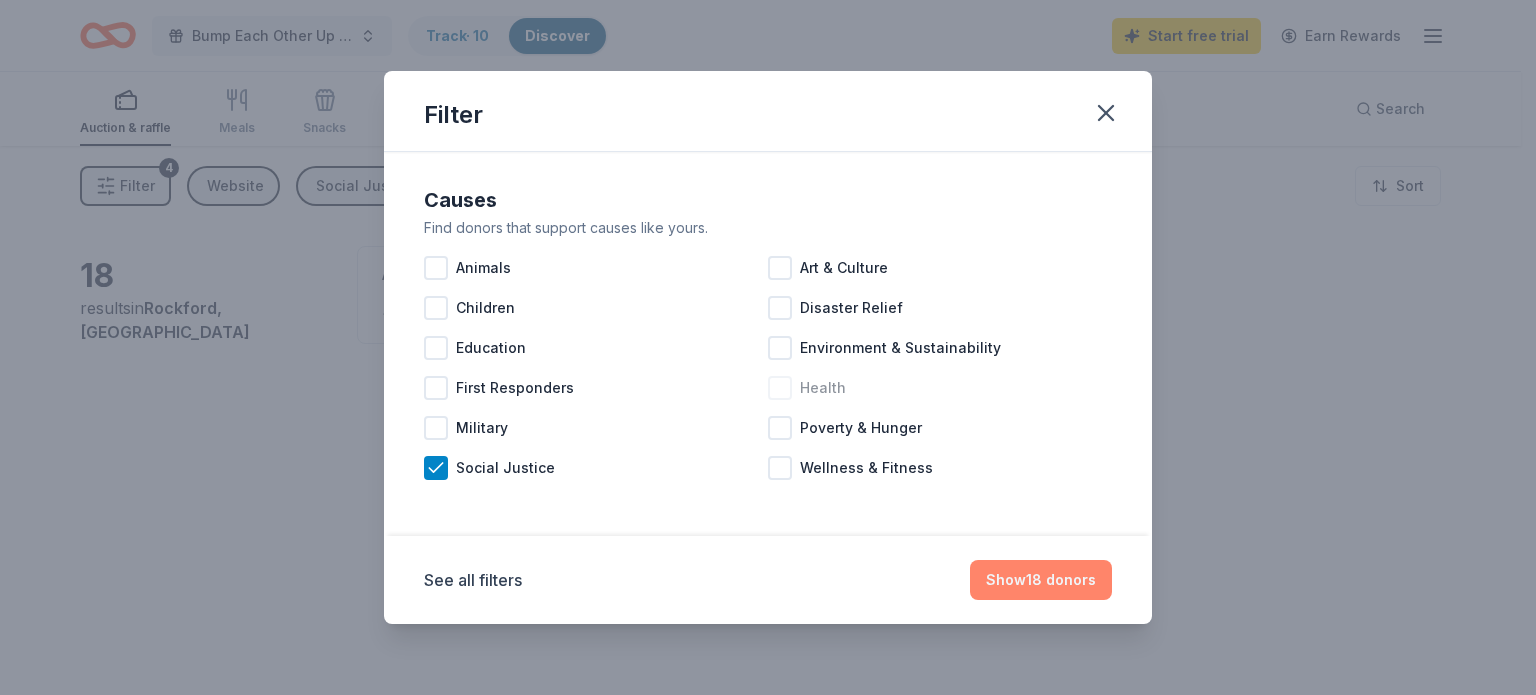 click on "Show  18   donors" at bounding box center (1041, 580) 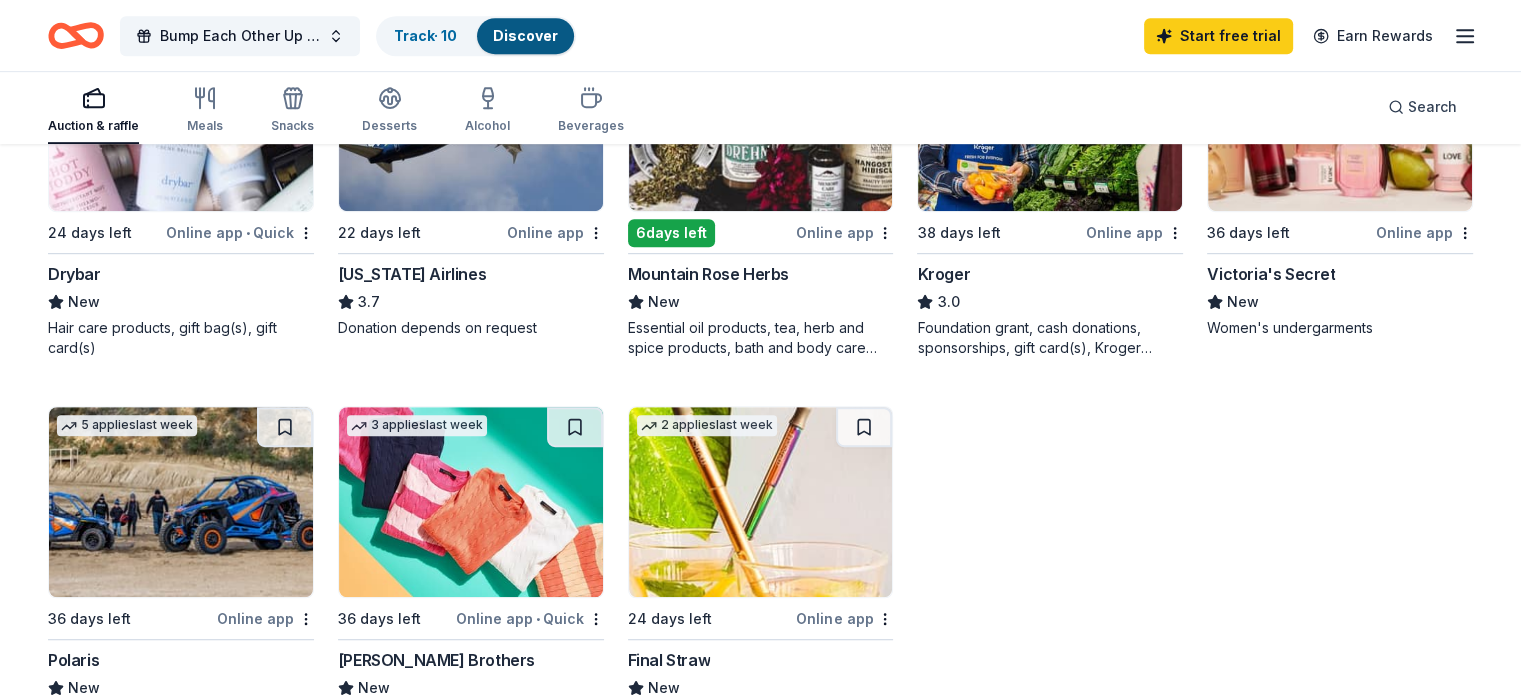 scroll, scrollTop: 1000, scrollLeft: 0, axis: vertical 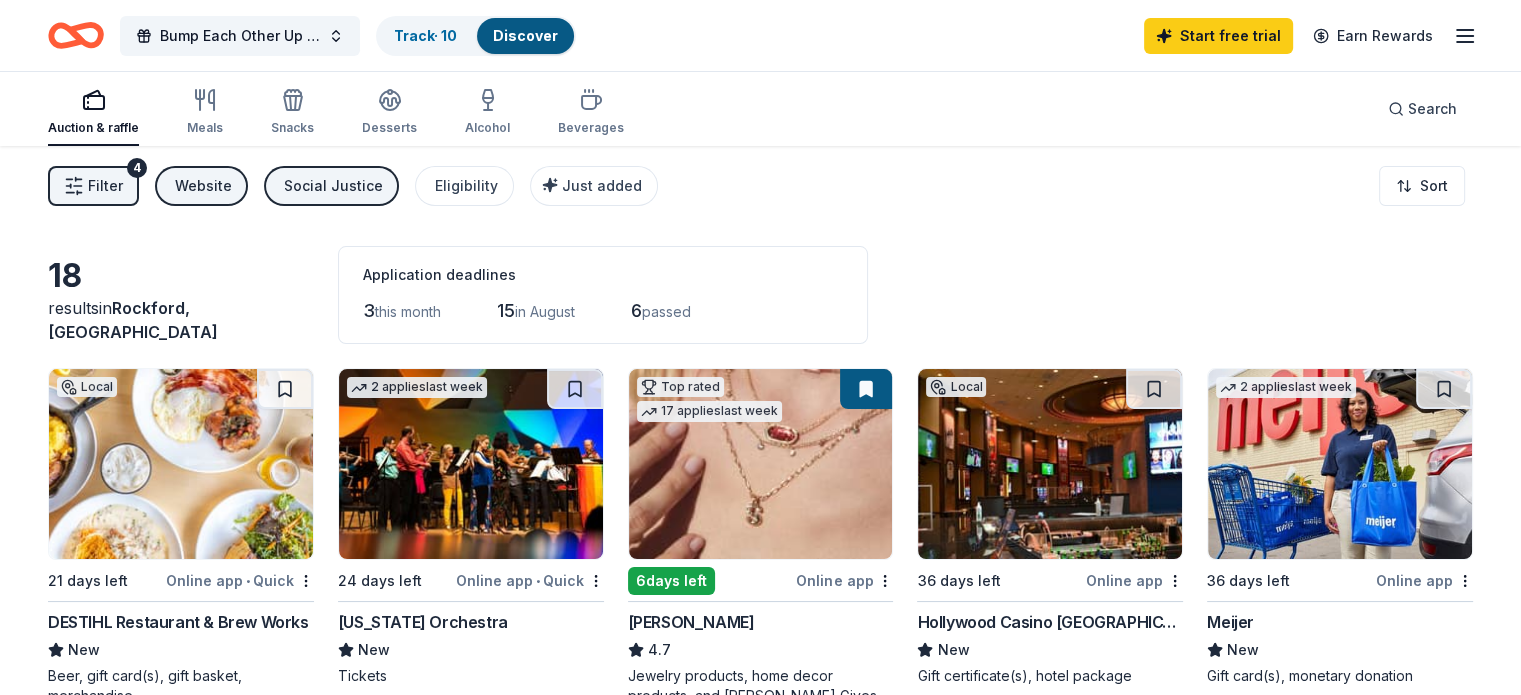 click on "Social Justice" at bounding box center [333, 186] 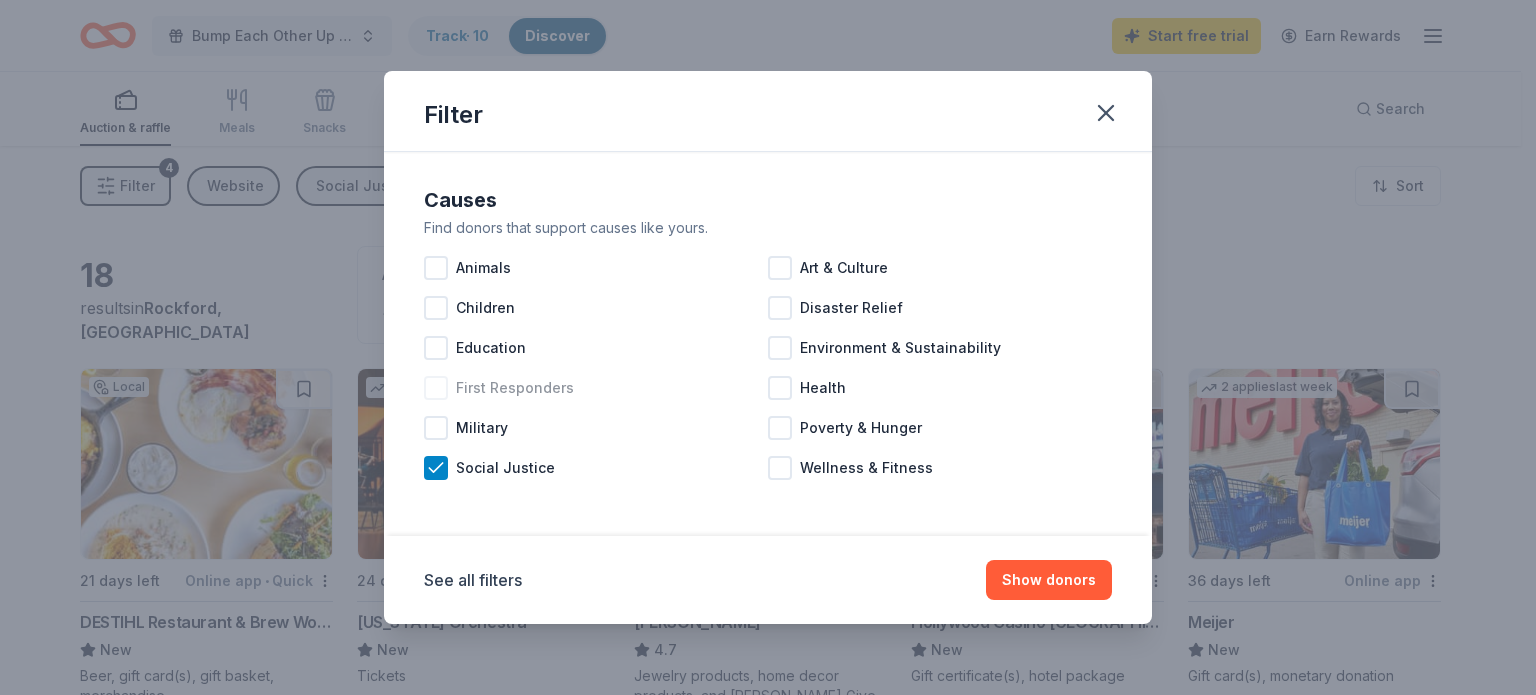 drag, startPoint x: 432, startPoint y: 470, endPoint x: 457, endPoint y: 399, distance: 75.272835 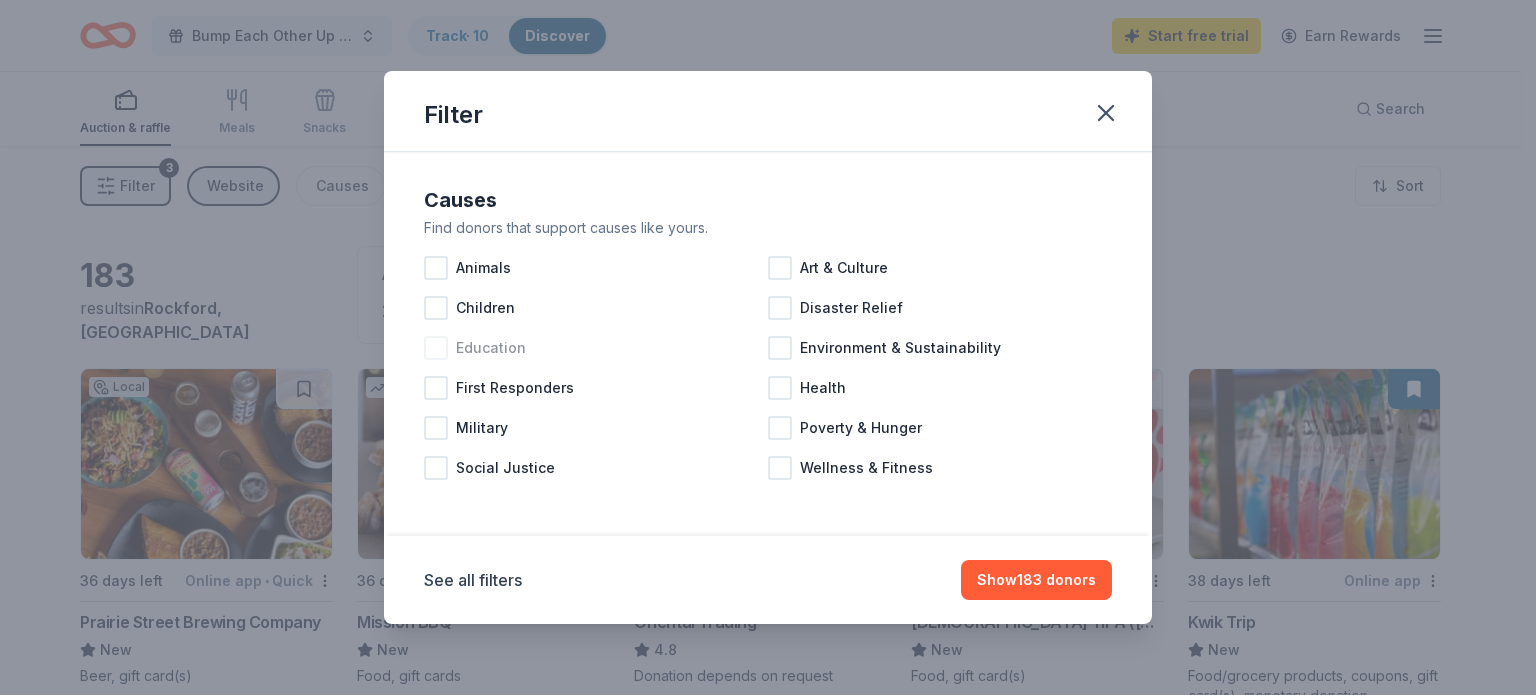 click at bounding box center [436, 348] 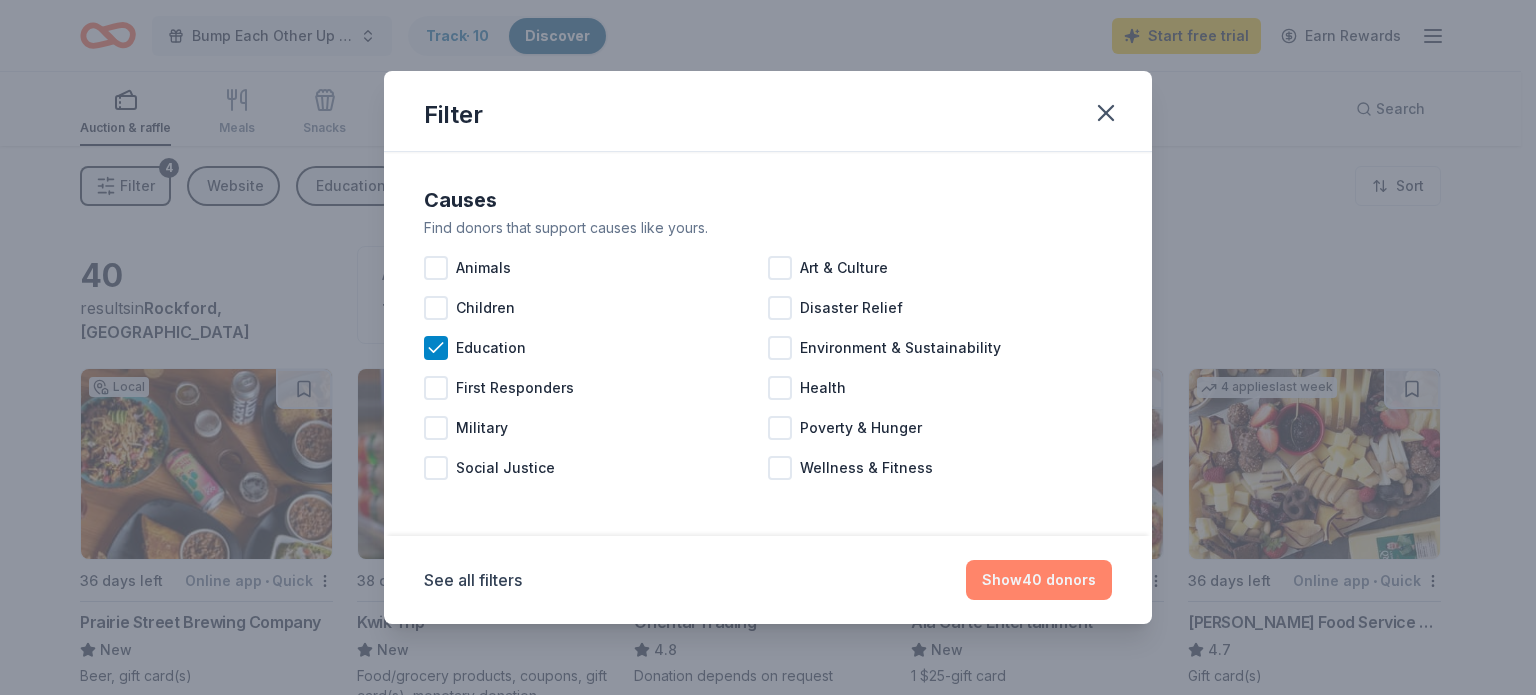 click on "Show  40   donors" at bounding box center (1039, 580) 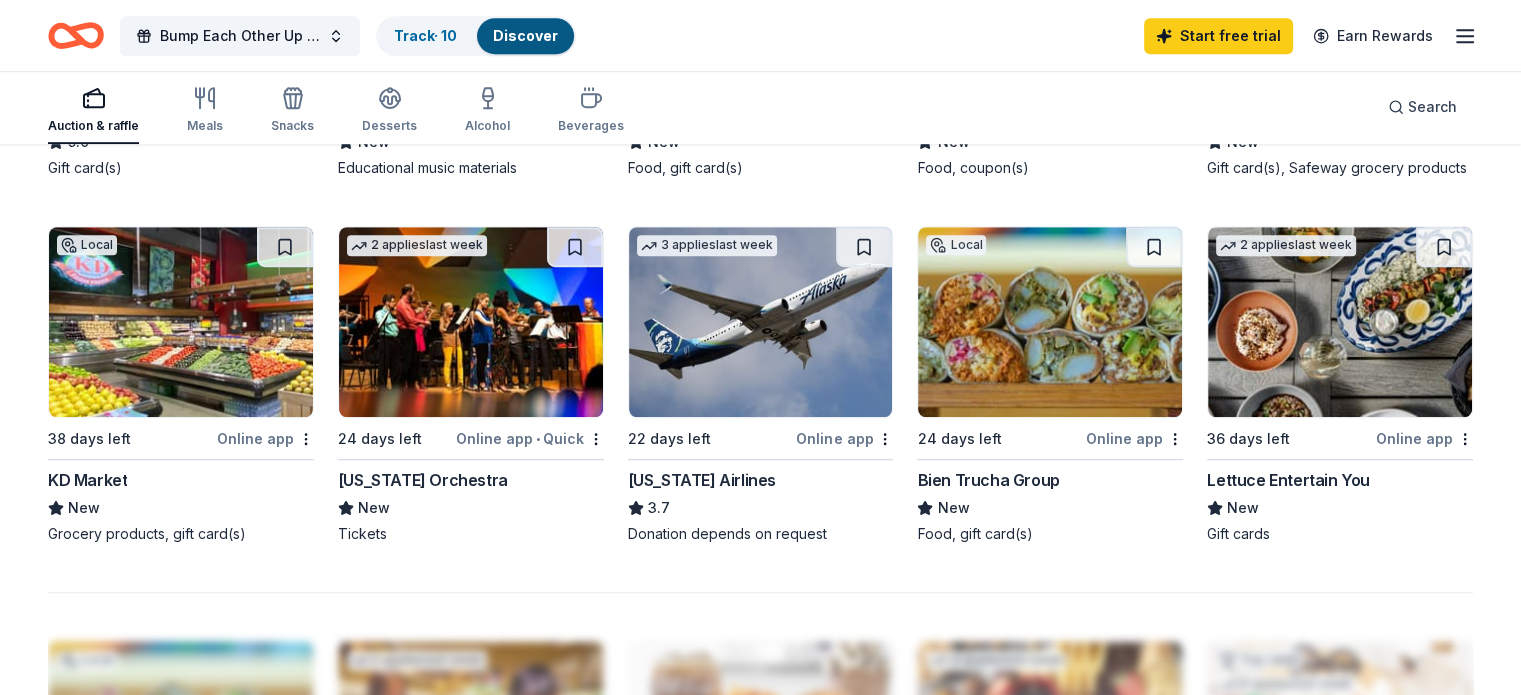 scroll, scrollTop: 1400, scrollLeft: 0, axis: vertical 